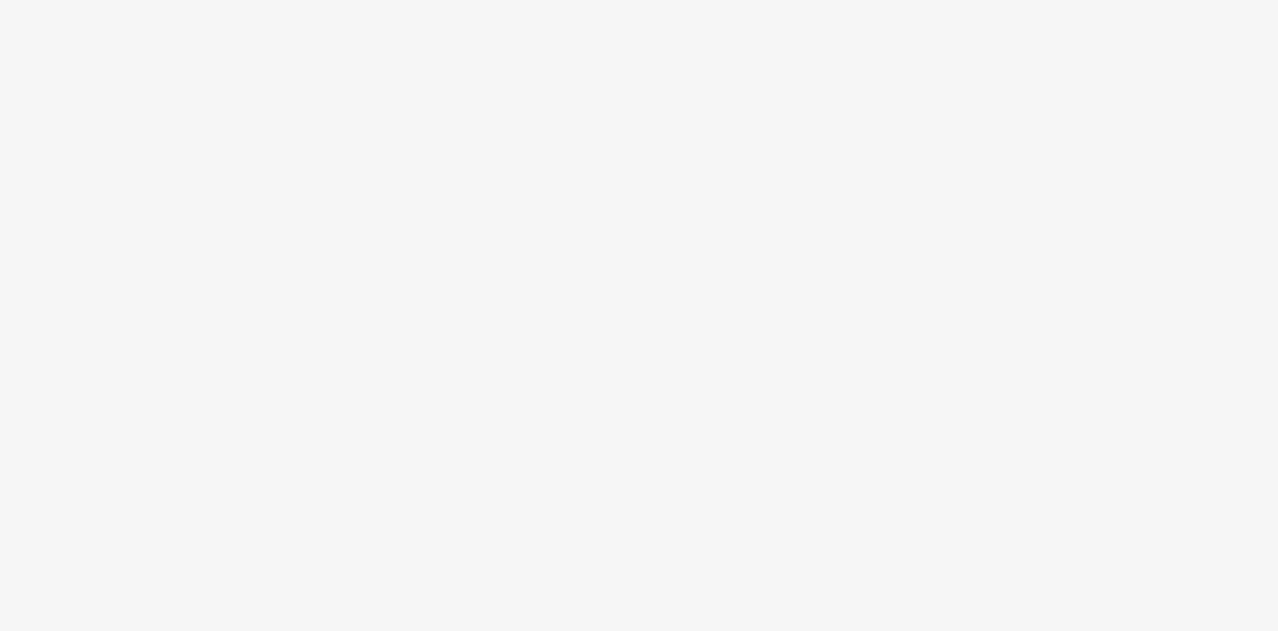 scroll, scrollTop: 0, scrollLeft: 0, axis: both 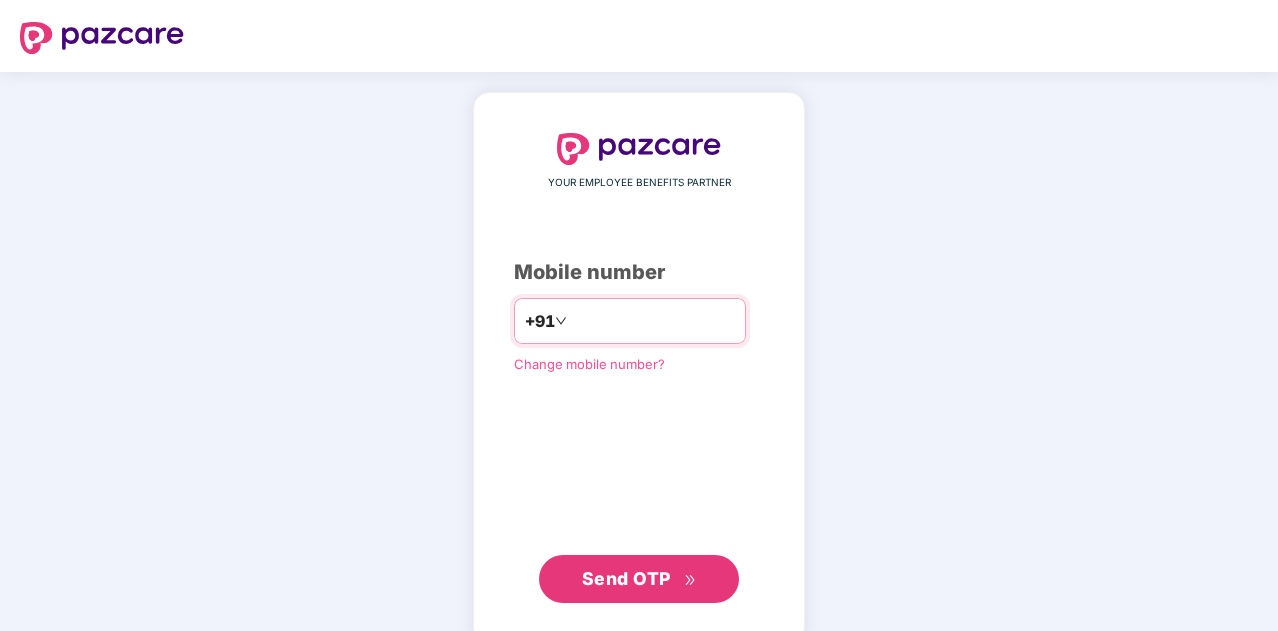 click at bounding box center [653, 321] 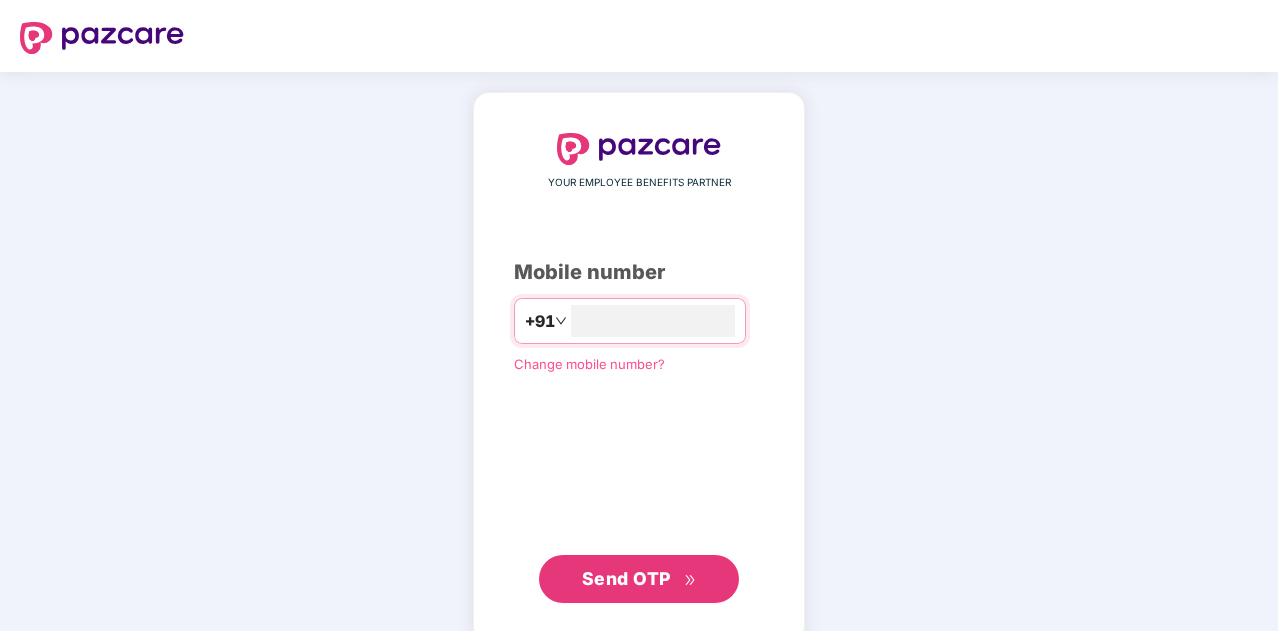type on "**********" 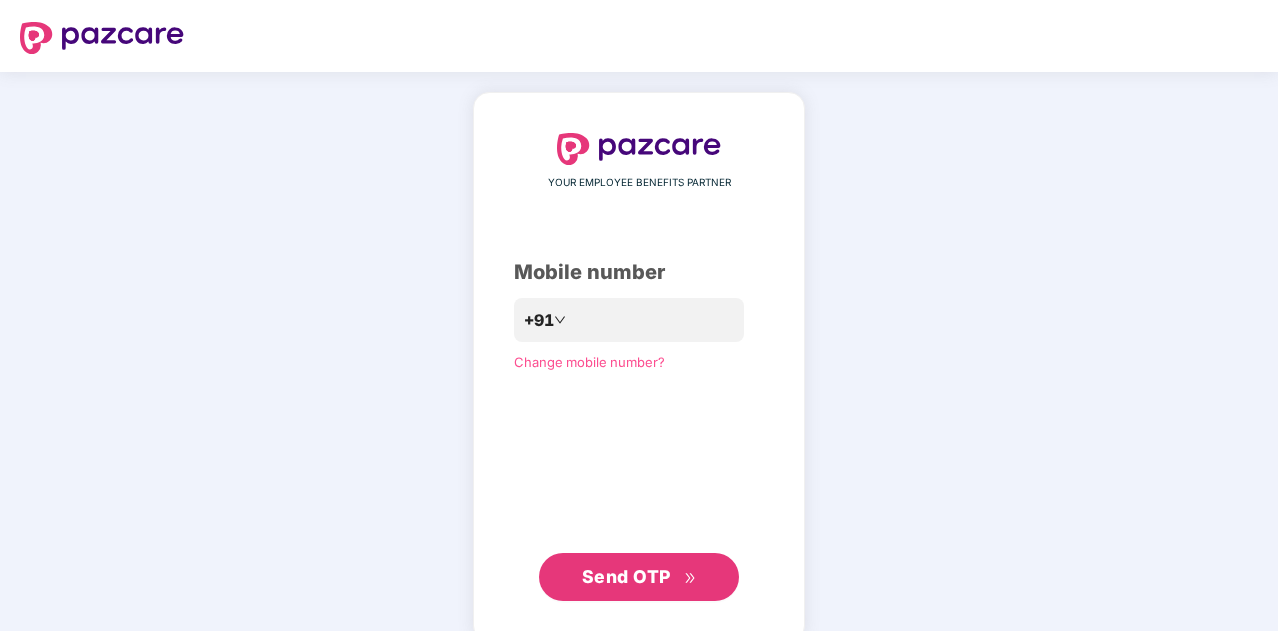 click on "Send OTP" at bounding box center (626, 576) 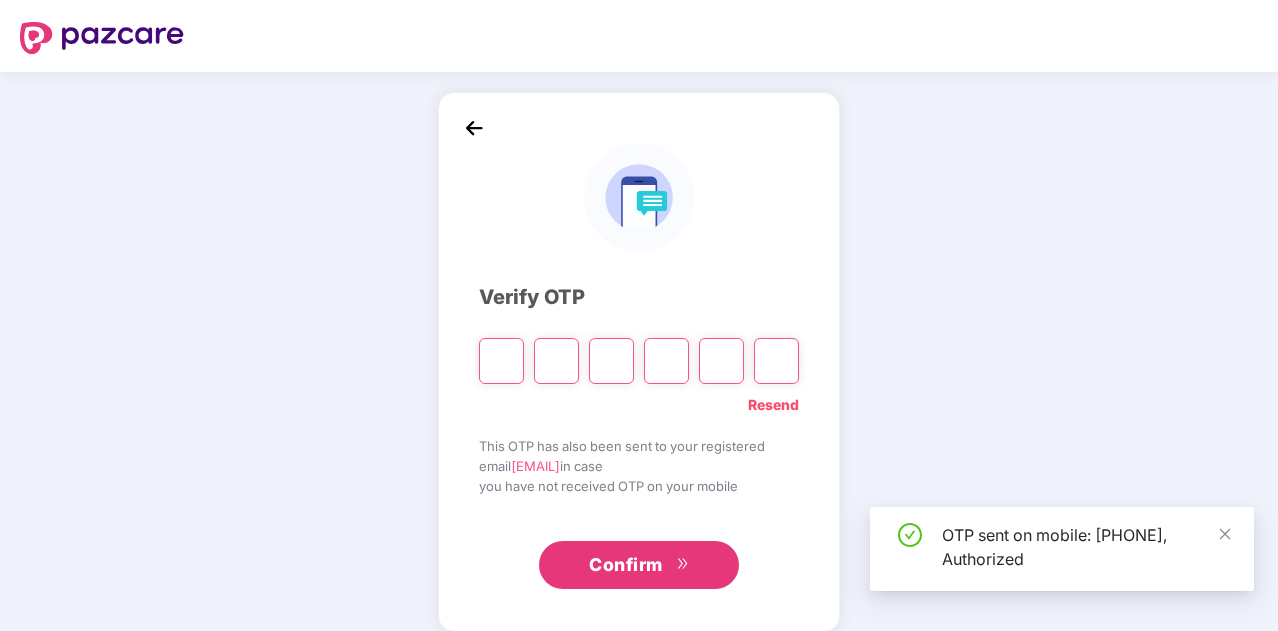 click at bounding box center [501, 361] 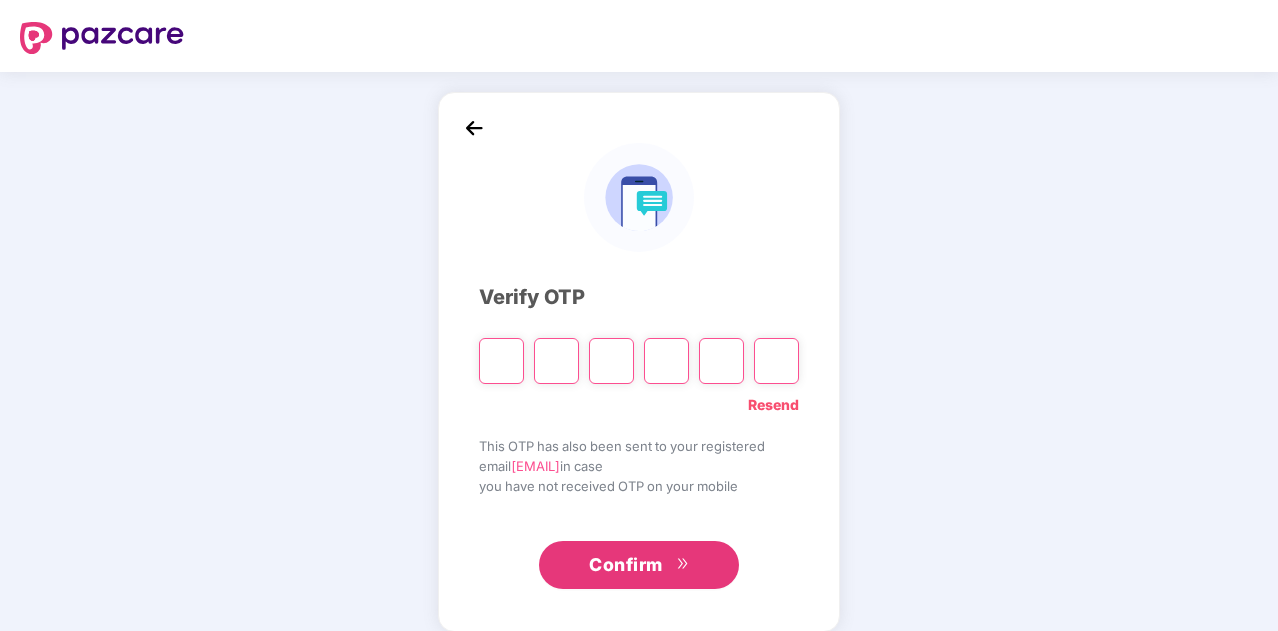 type on "*" 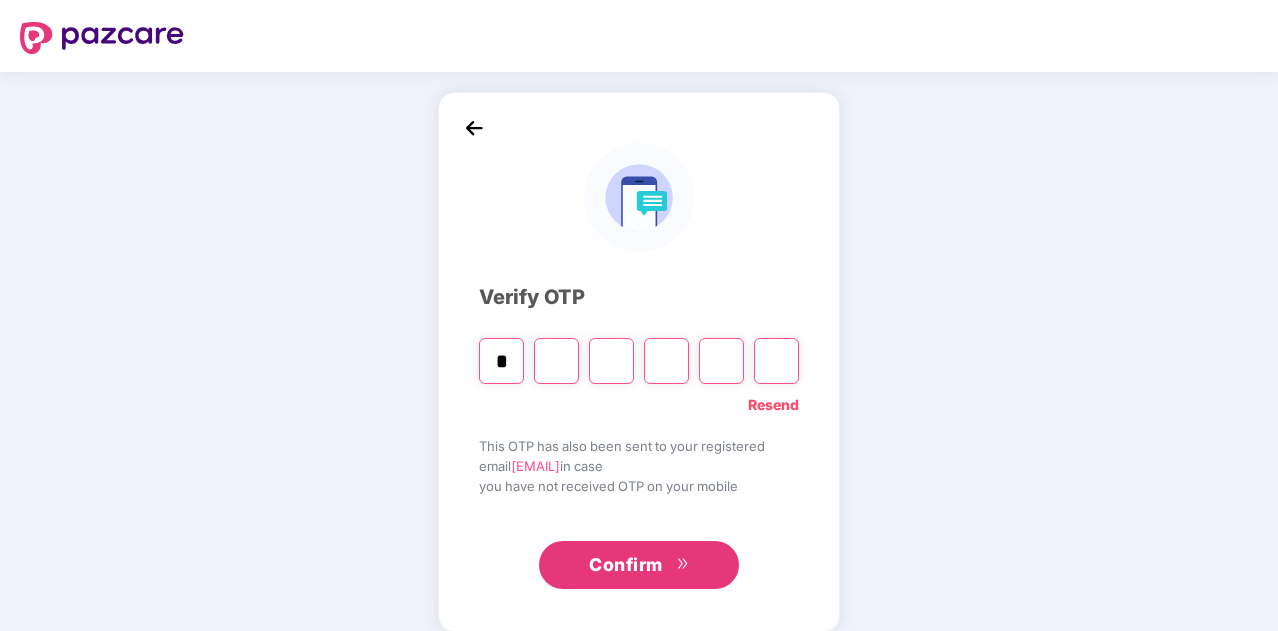 type on "*" 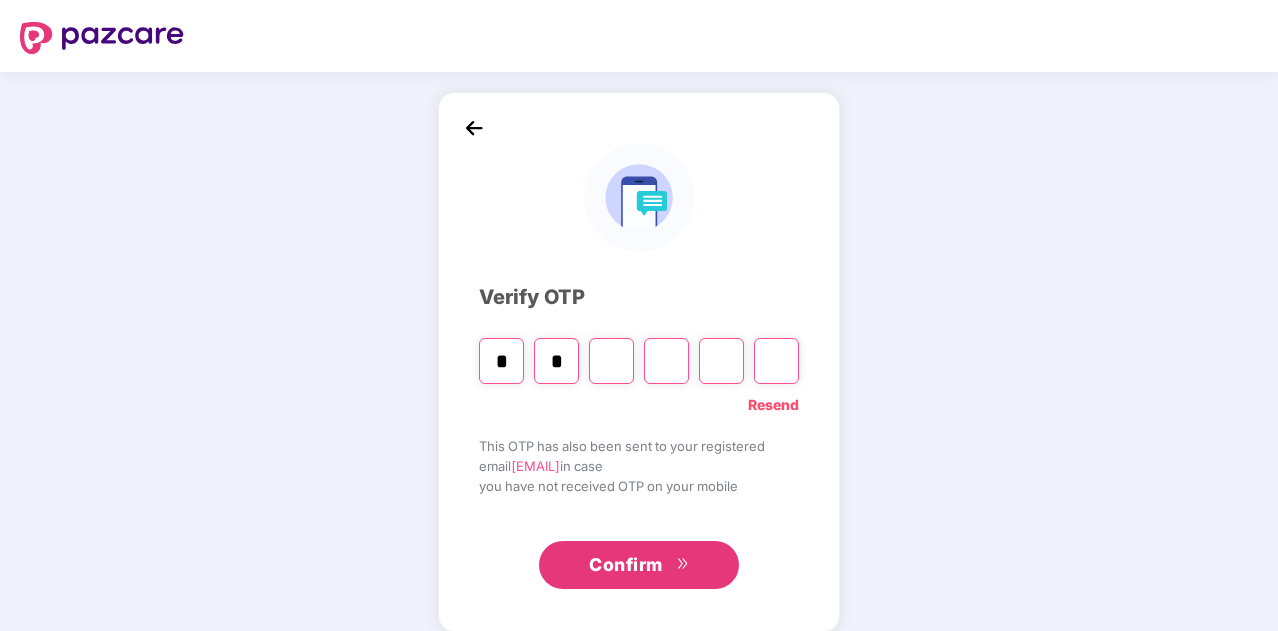 type on "*" 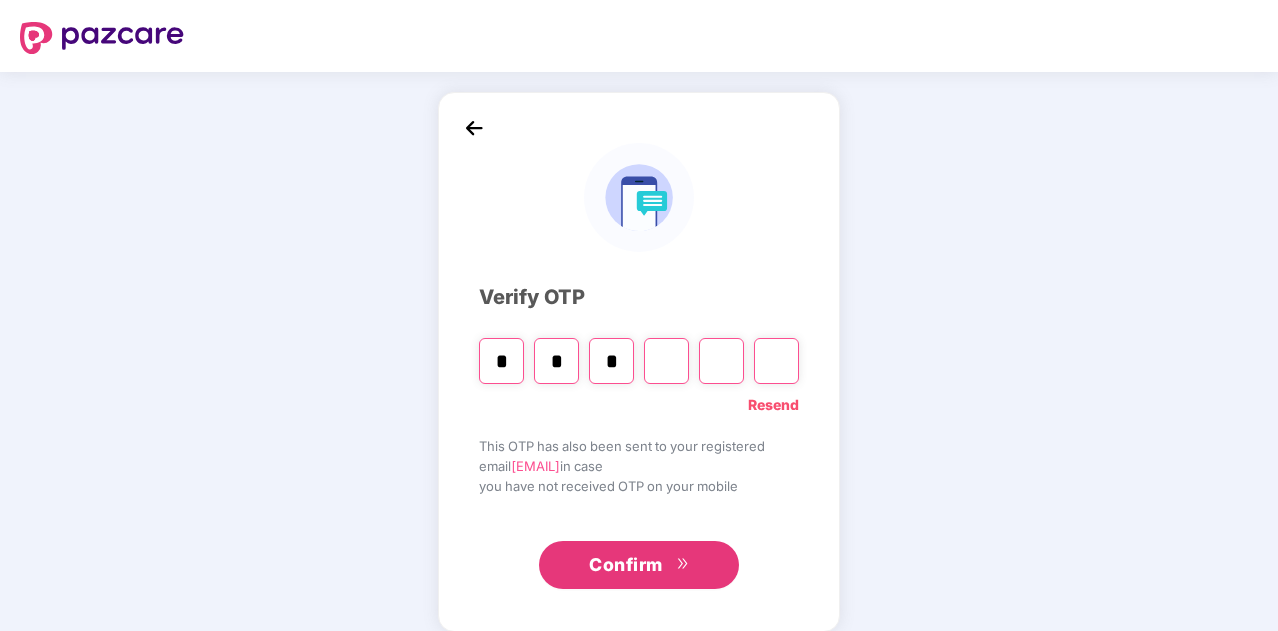 type on "*" 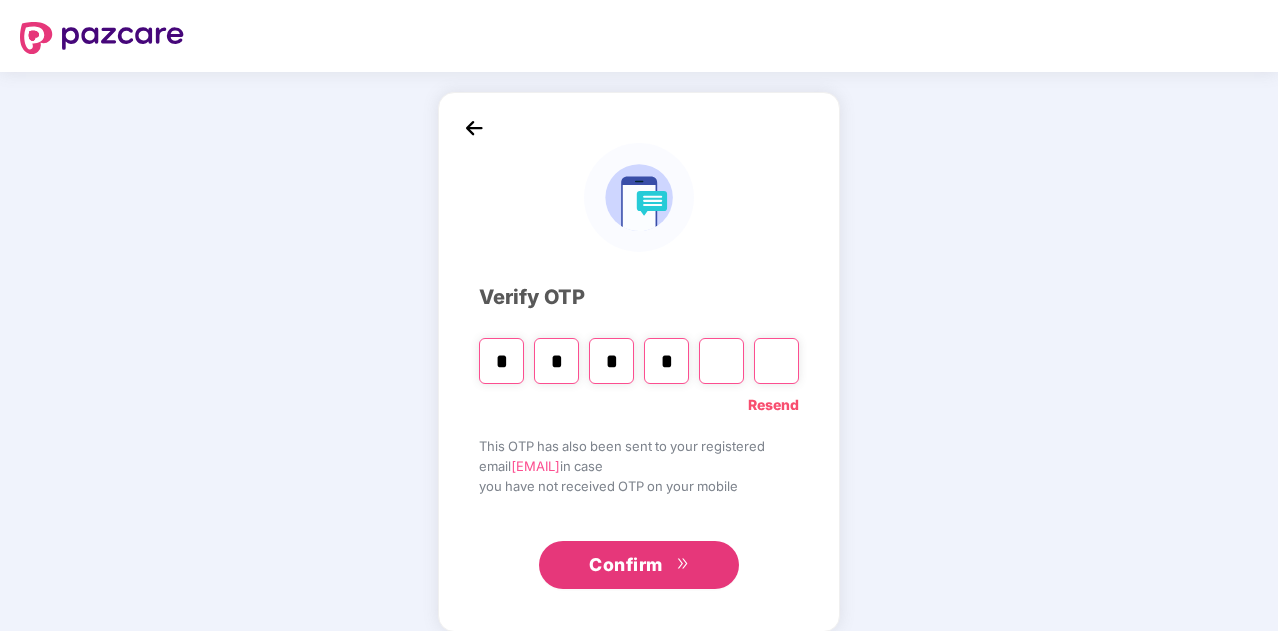 type on "*" 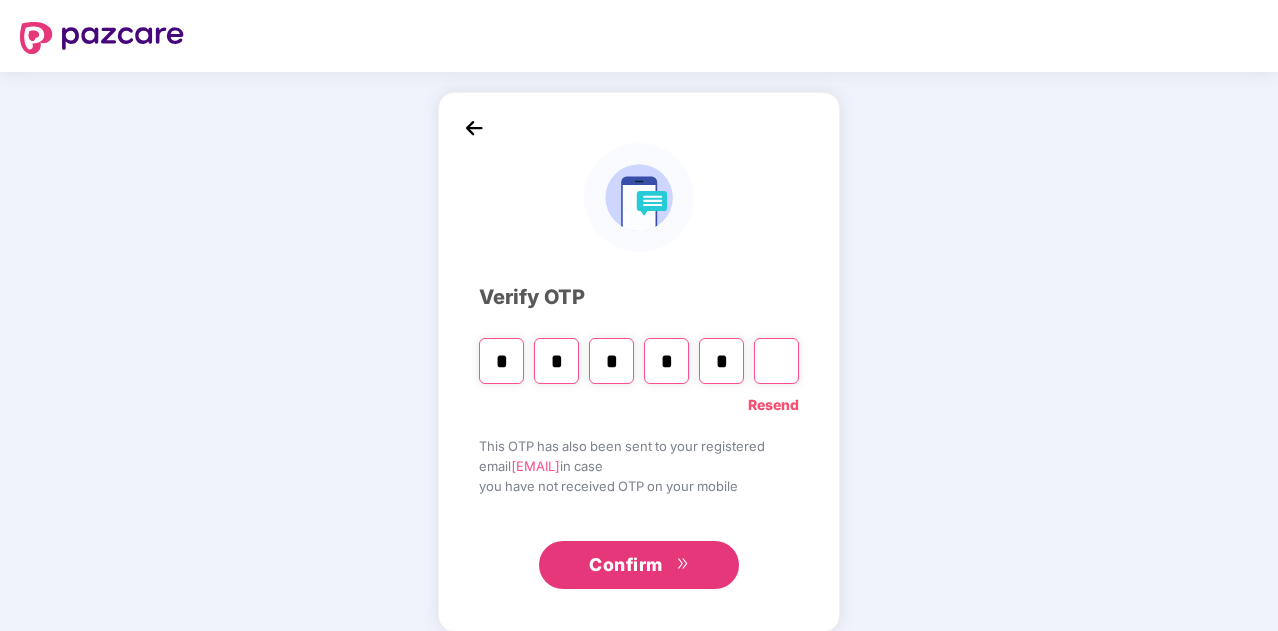 type on "*" 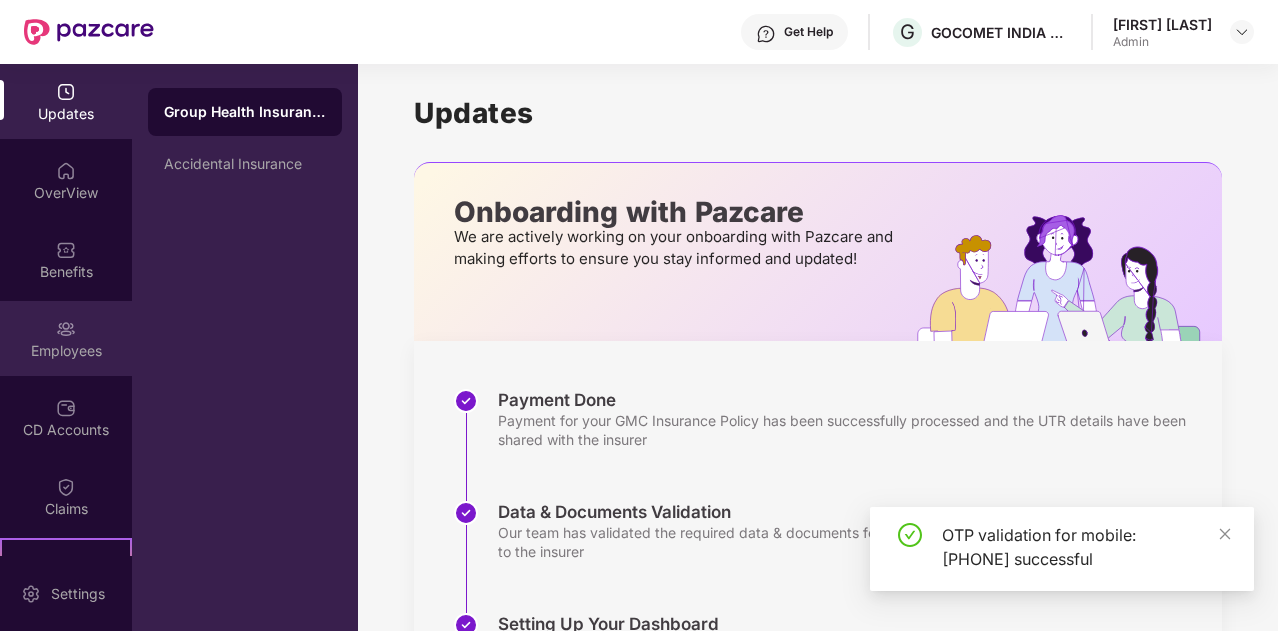 click at bounding box center [66, 329] 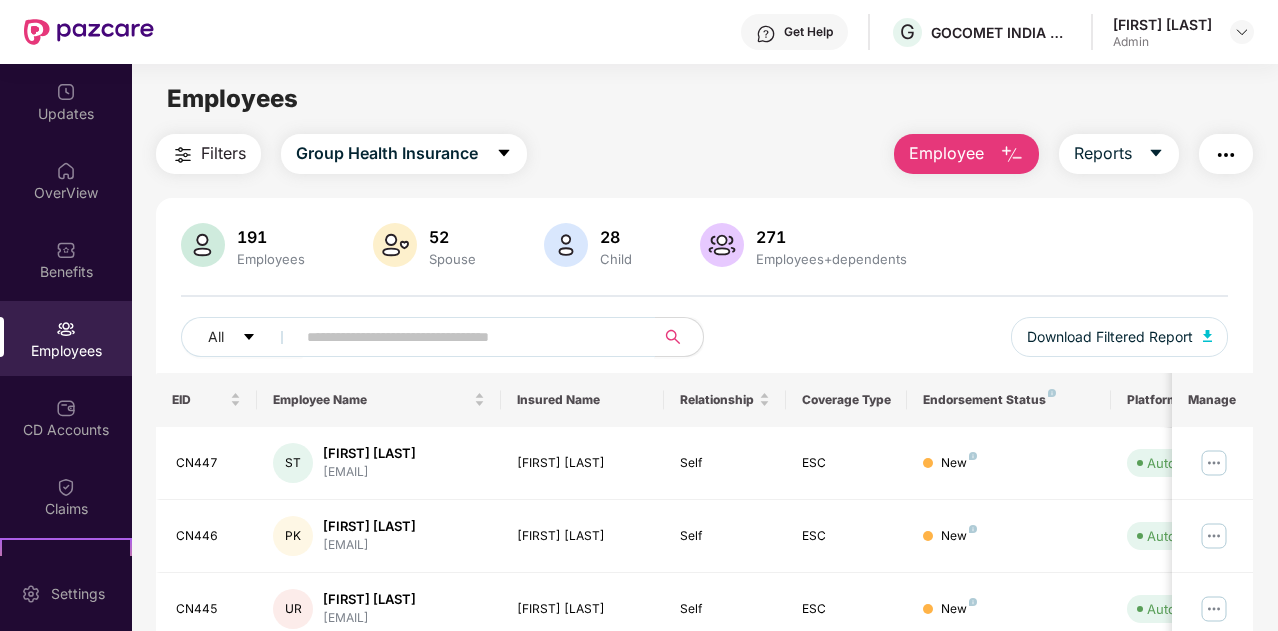 click at bounding box center (467, 337) 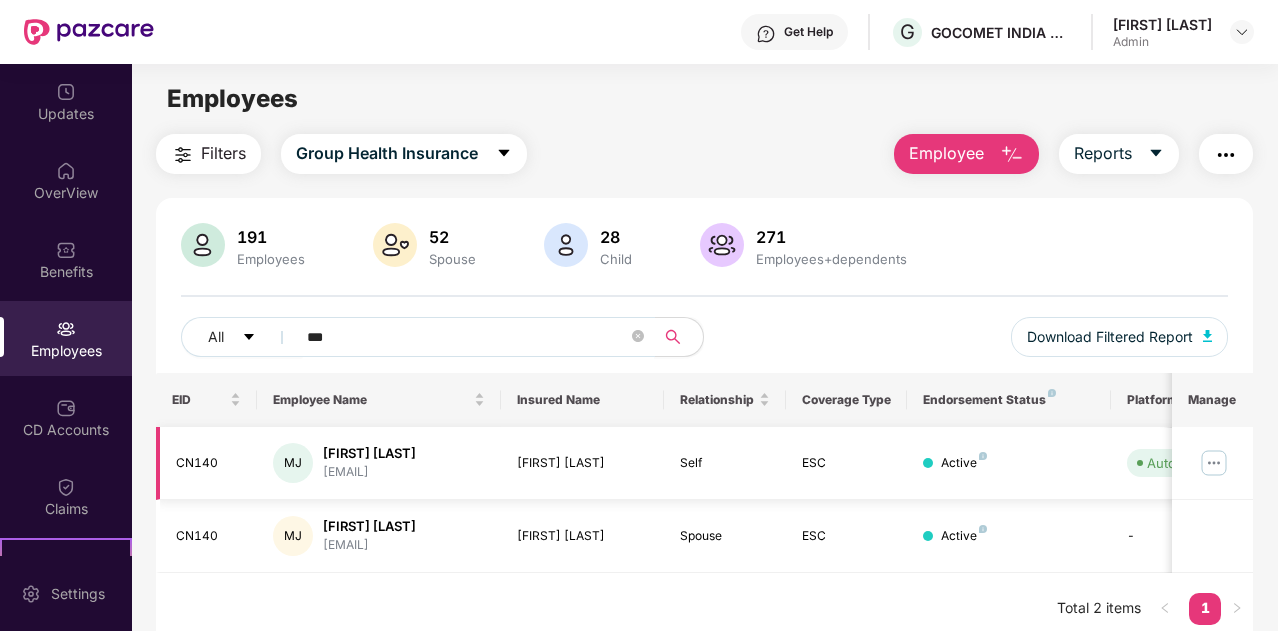 type on "***" 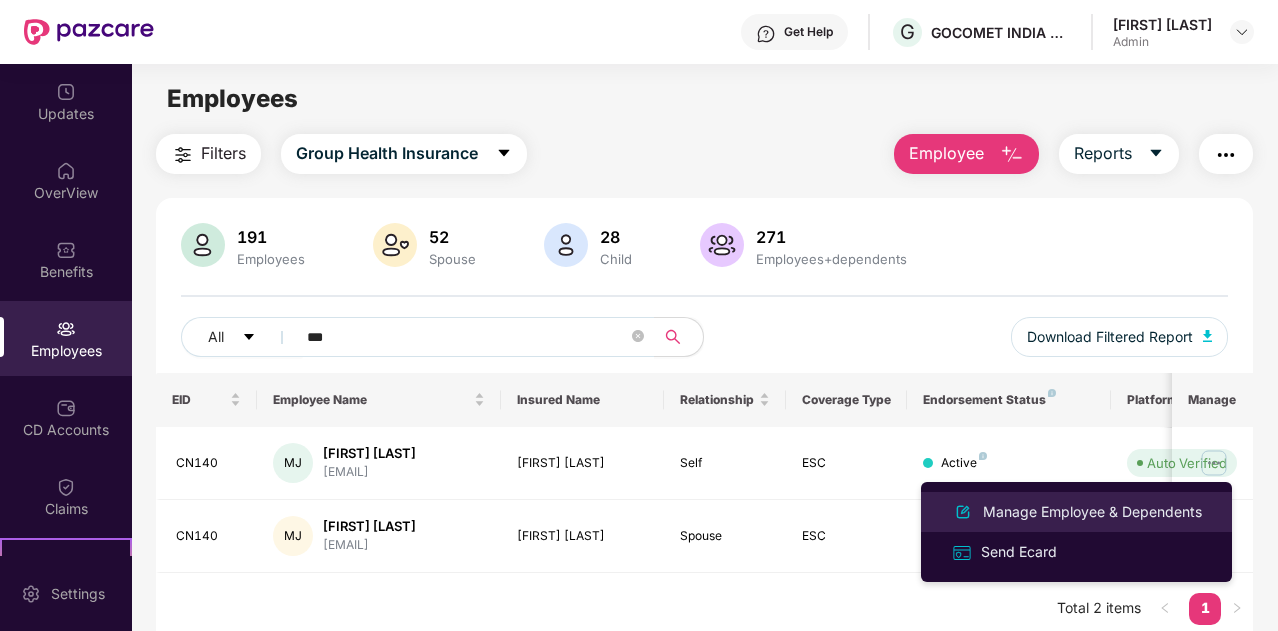 click on "Manage Employee & Dependents" at bounding box center (1092, 512) 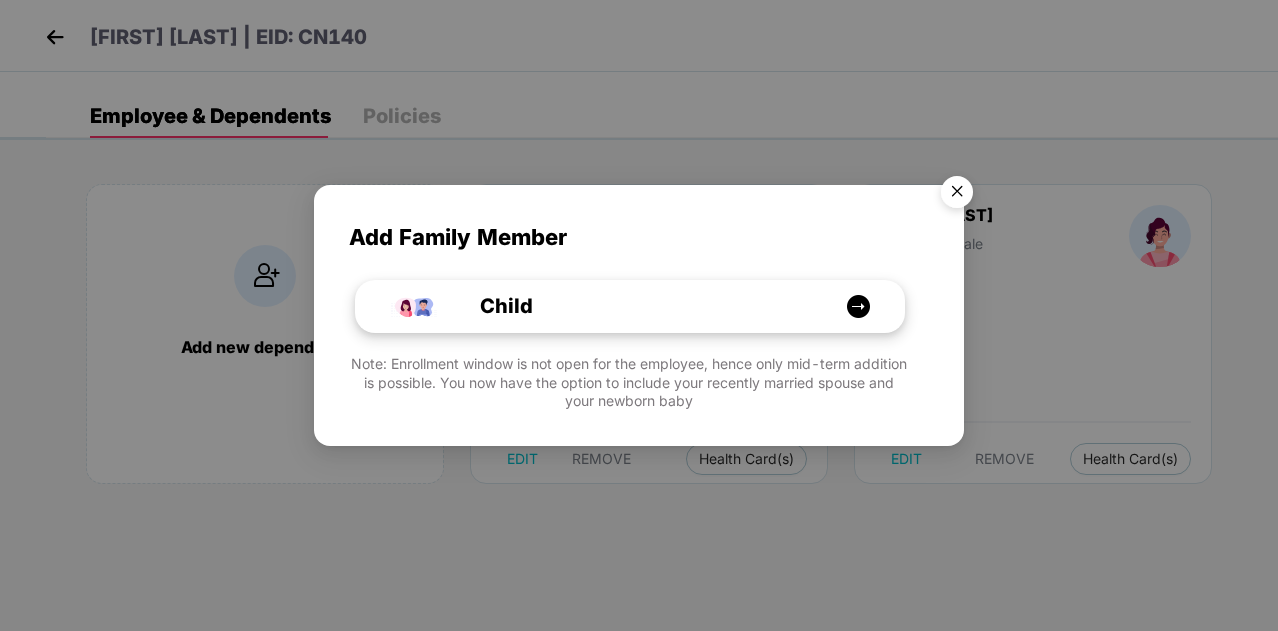 click on "Child" at bounding box center [640, 306] 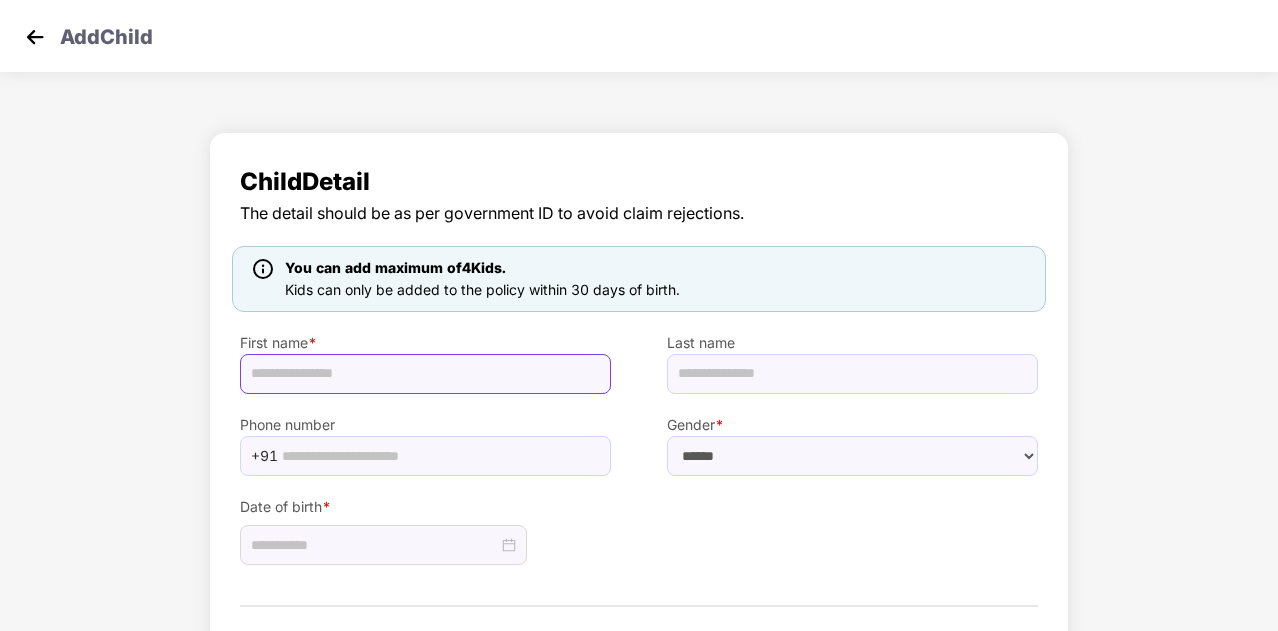 click at bounding box center [425, 374] 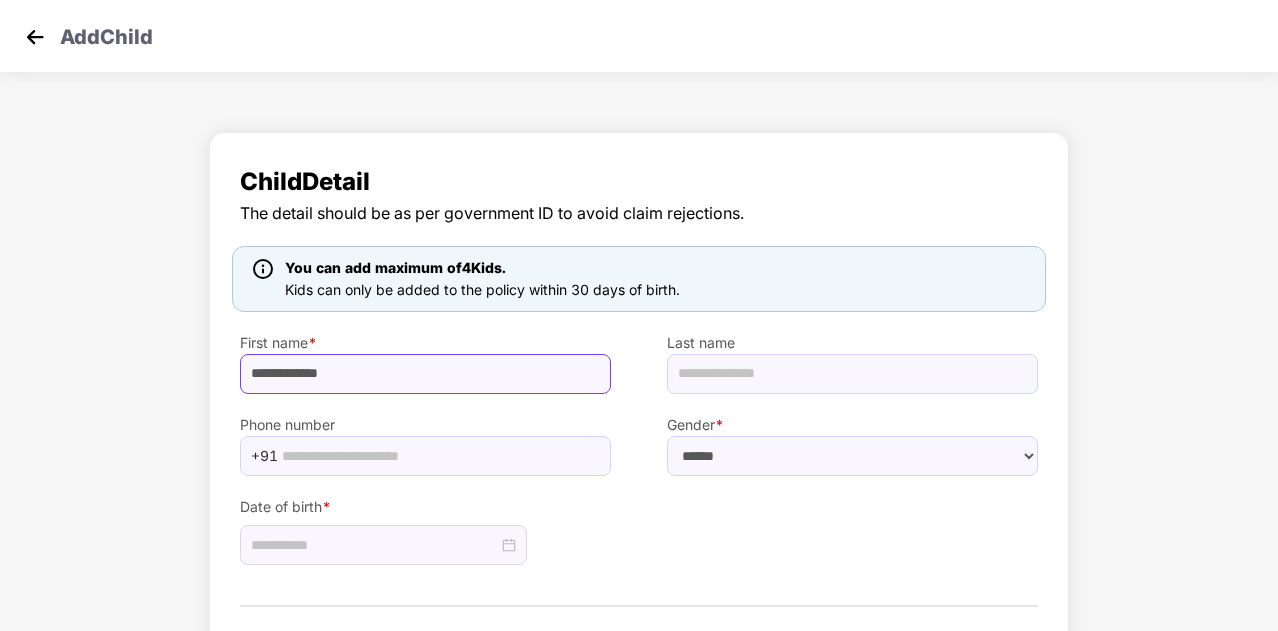type on "**********" 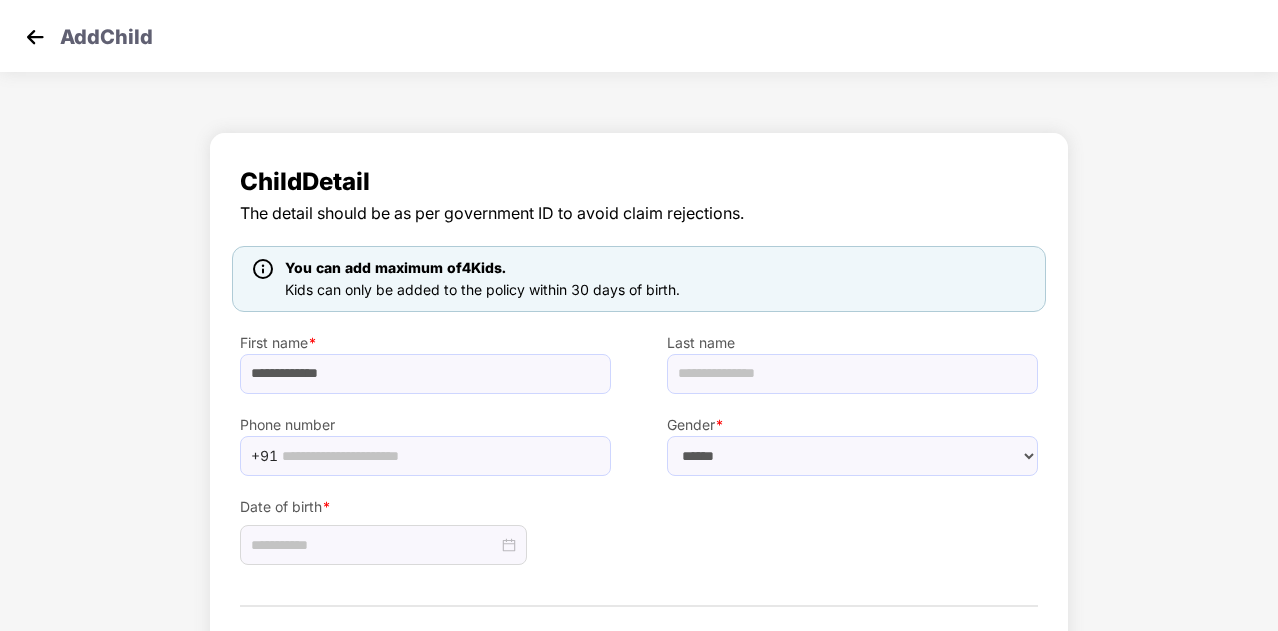 click on "Gender  * ****** **** ******" at bounding box center (852, 435) 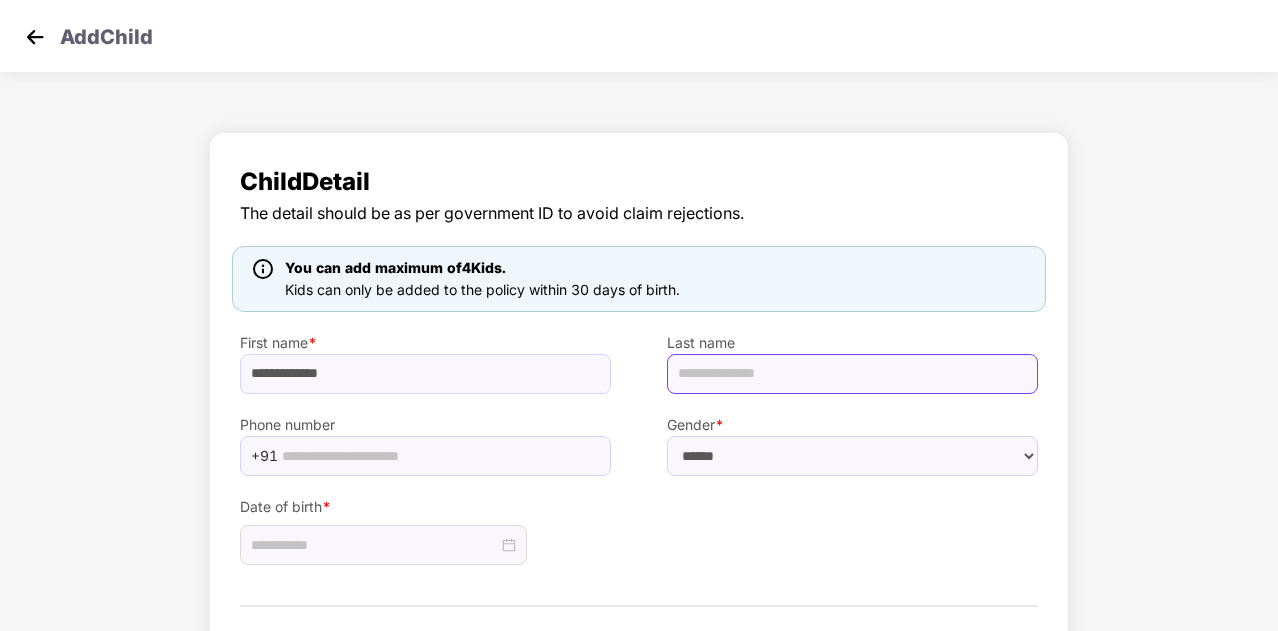 click at bounding box center [852, 374] 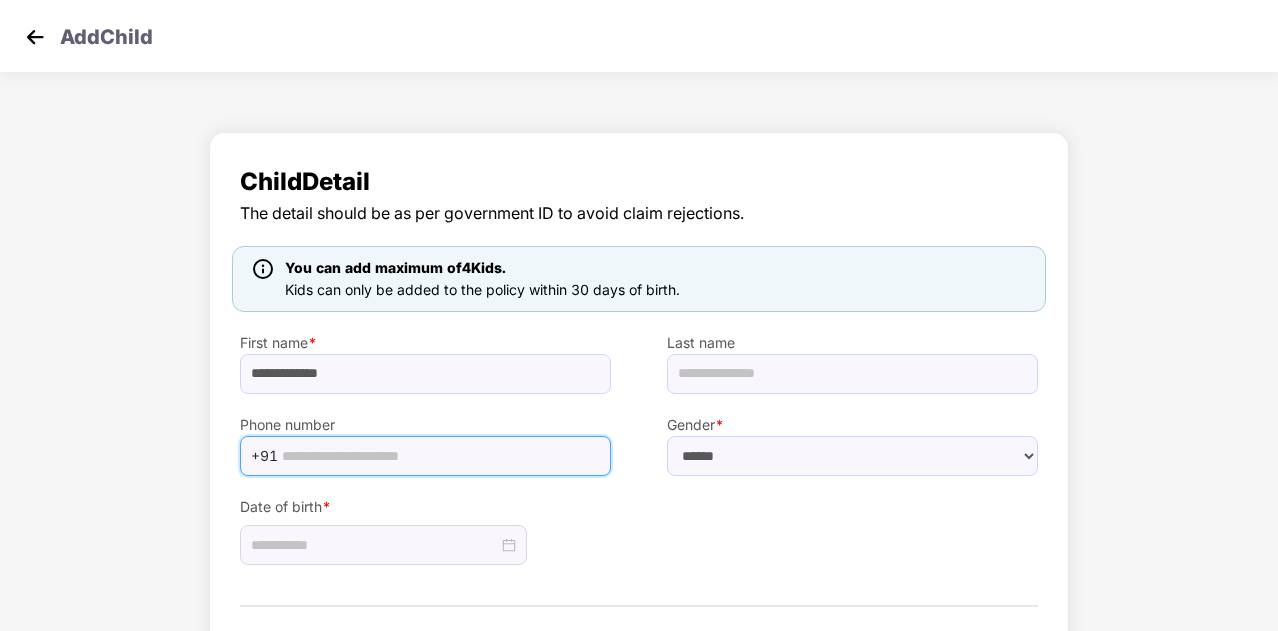 click at bounding box center (440, 456) 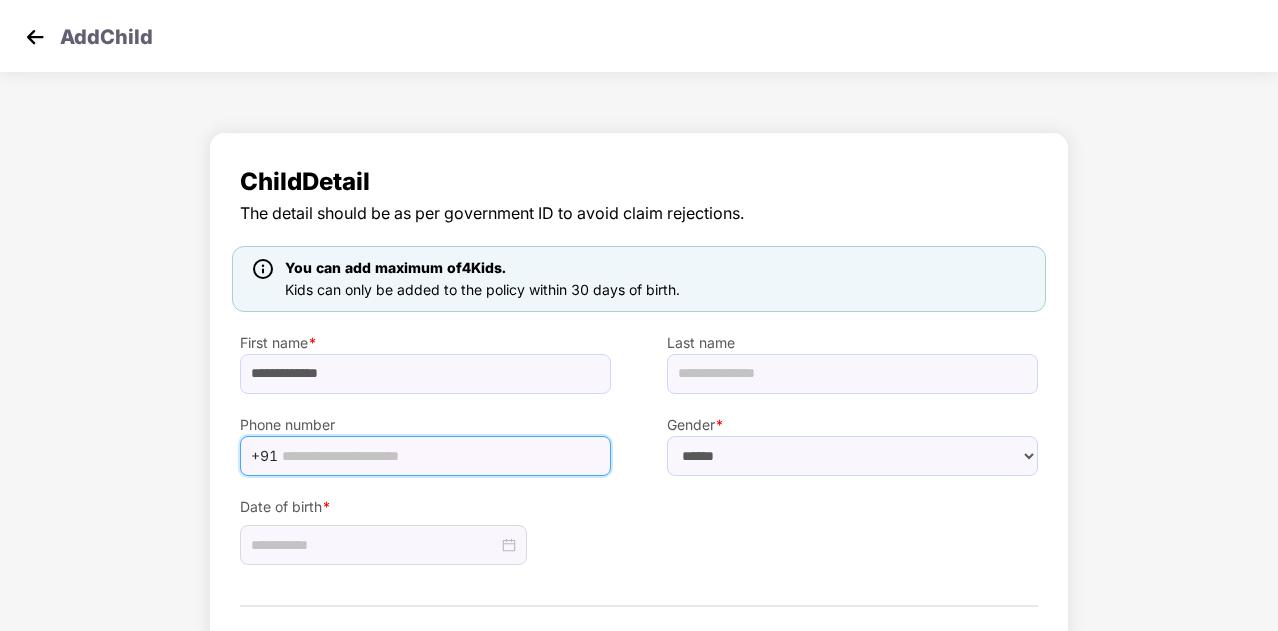 paste on "**********" 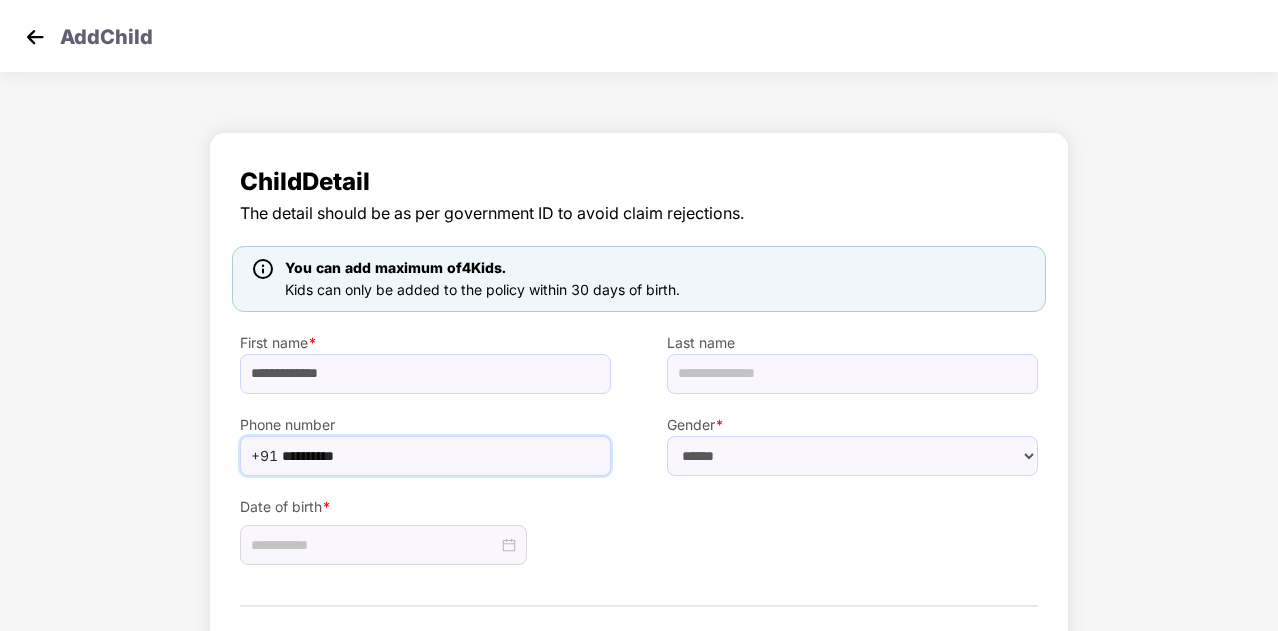 type on "**********" 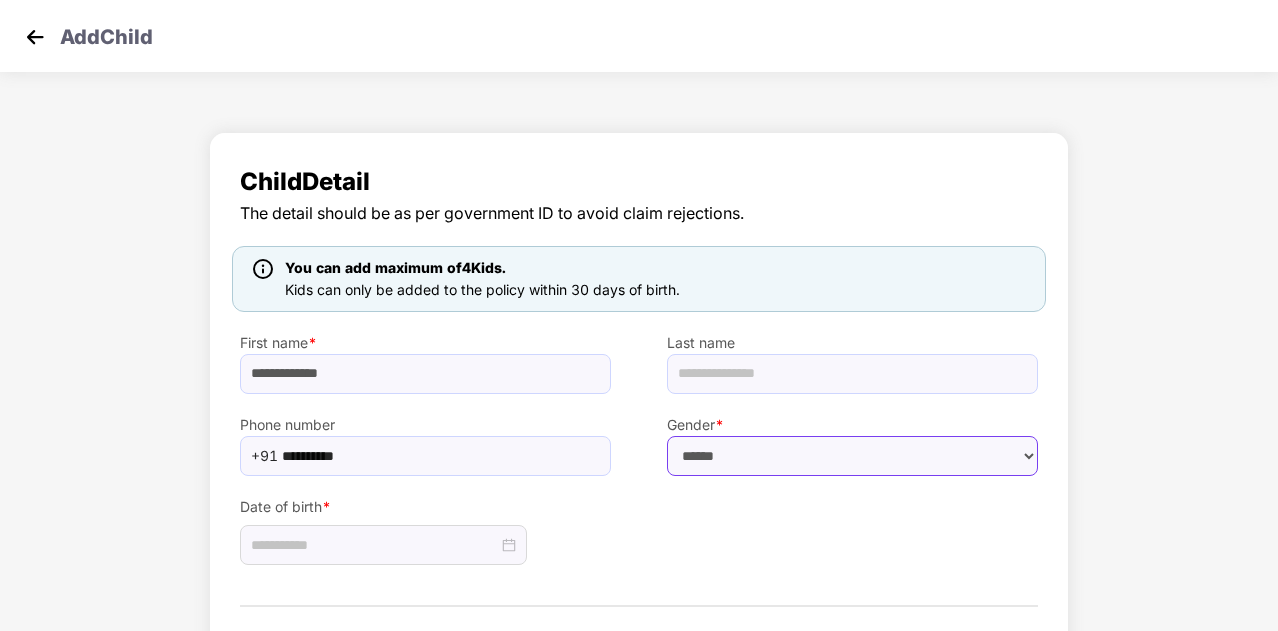click on "****** **** ******" at bounding box center [852, 456] 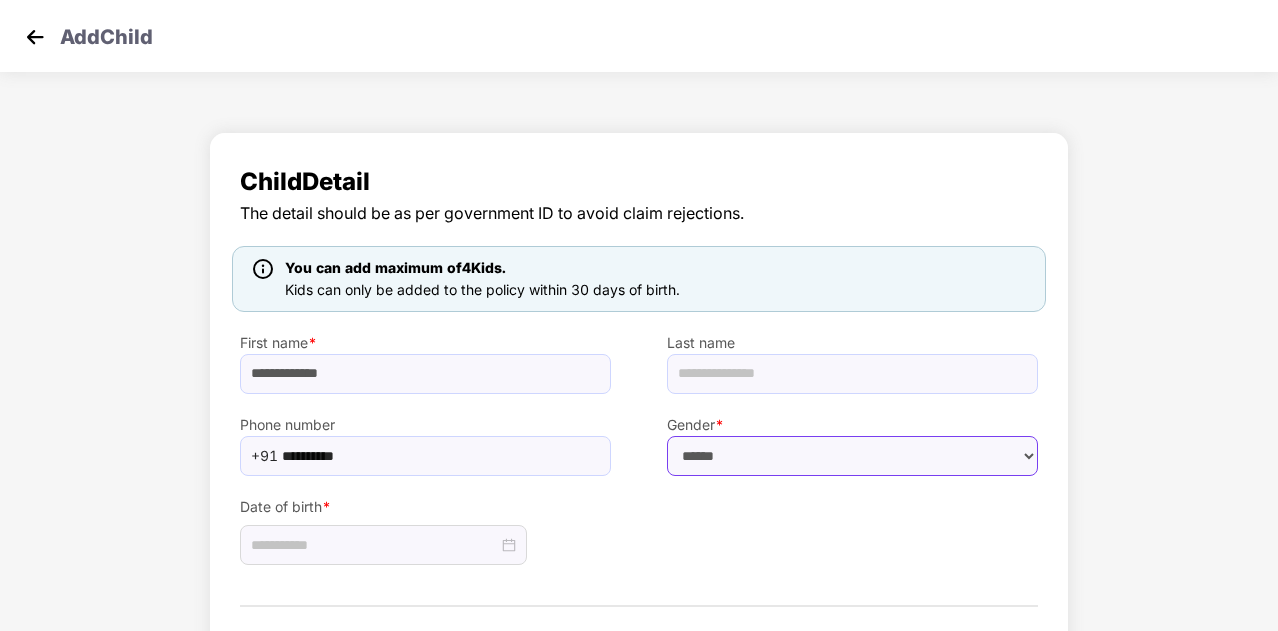 select on "******" 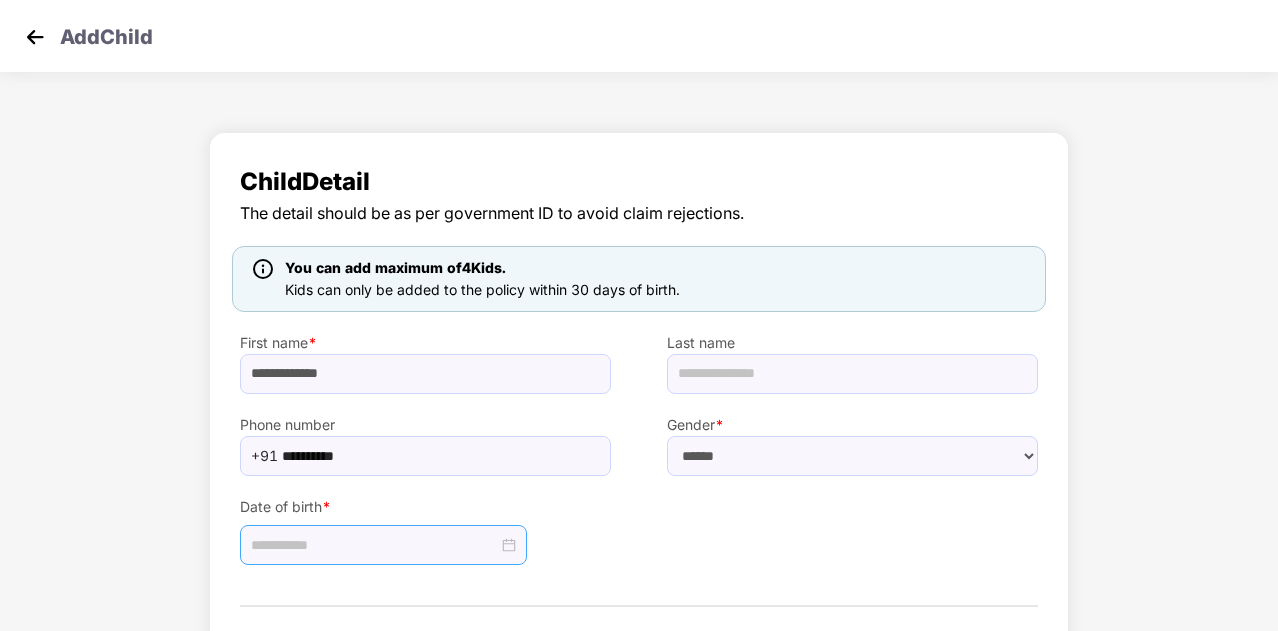 click at bounding box center (374, 545) 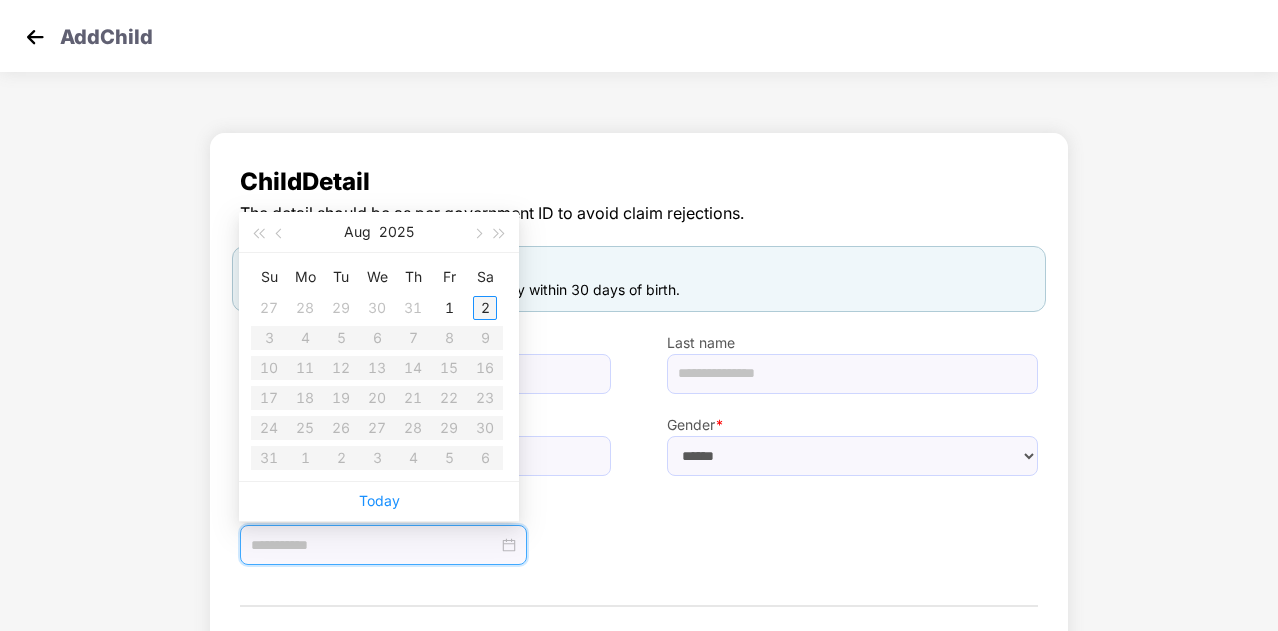 type on "**********" 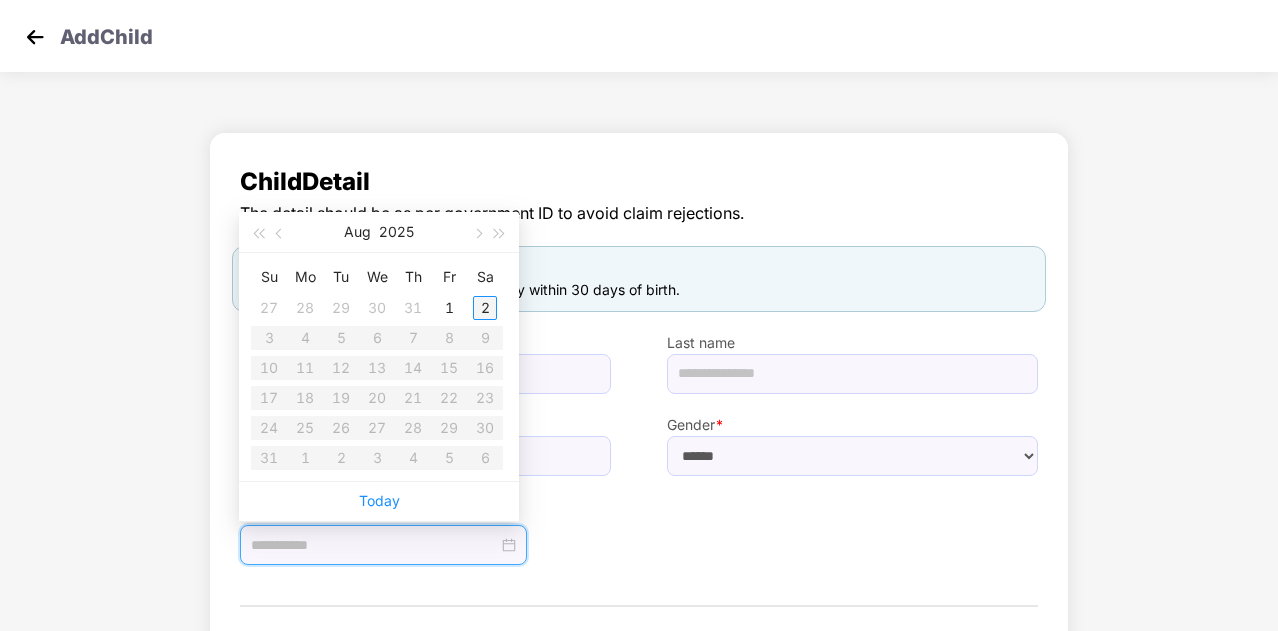 click on "2" at bounding box center [485, 308] 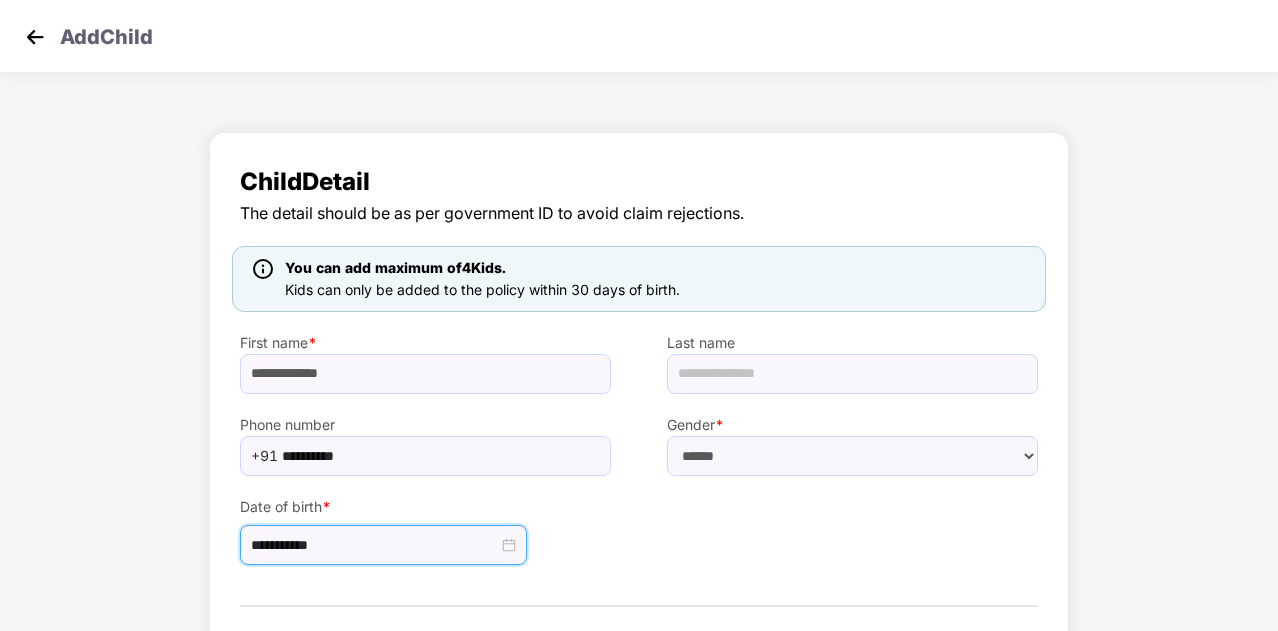 click on "**********" at bounding box center (639, 422) 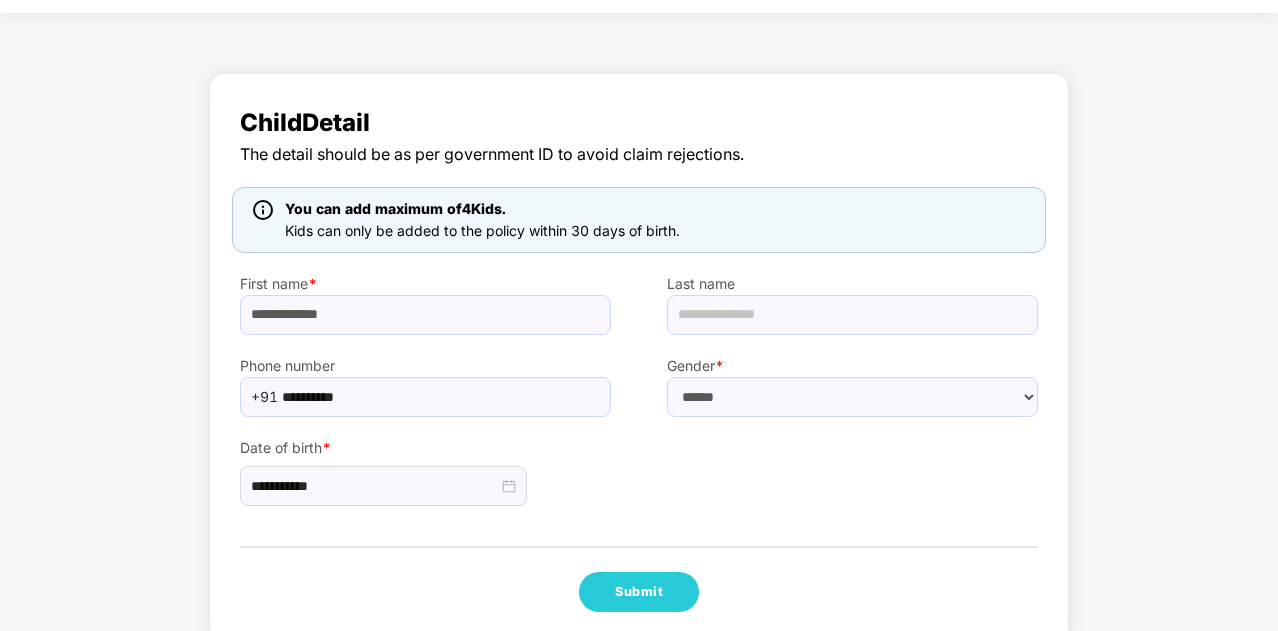 scroll, scrollTop: 89, scrollLeft: 0, axis: vertical 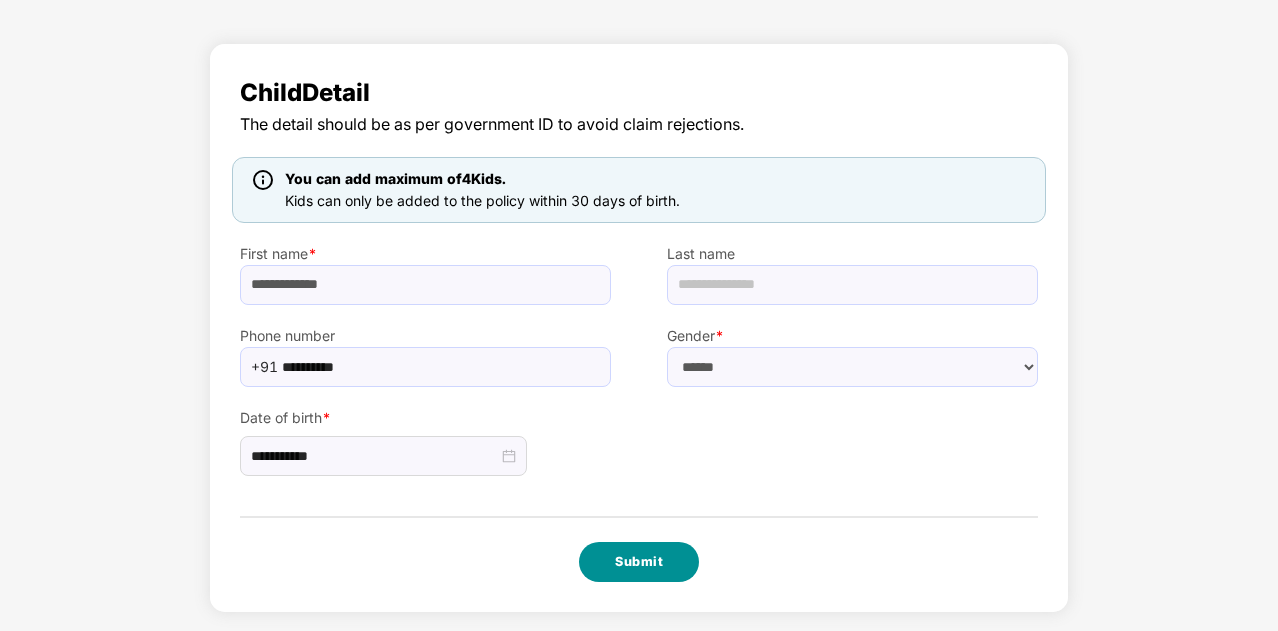 click on "Submit" at bounding box center (639, 562) 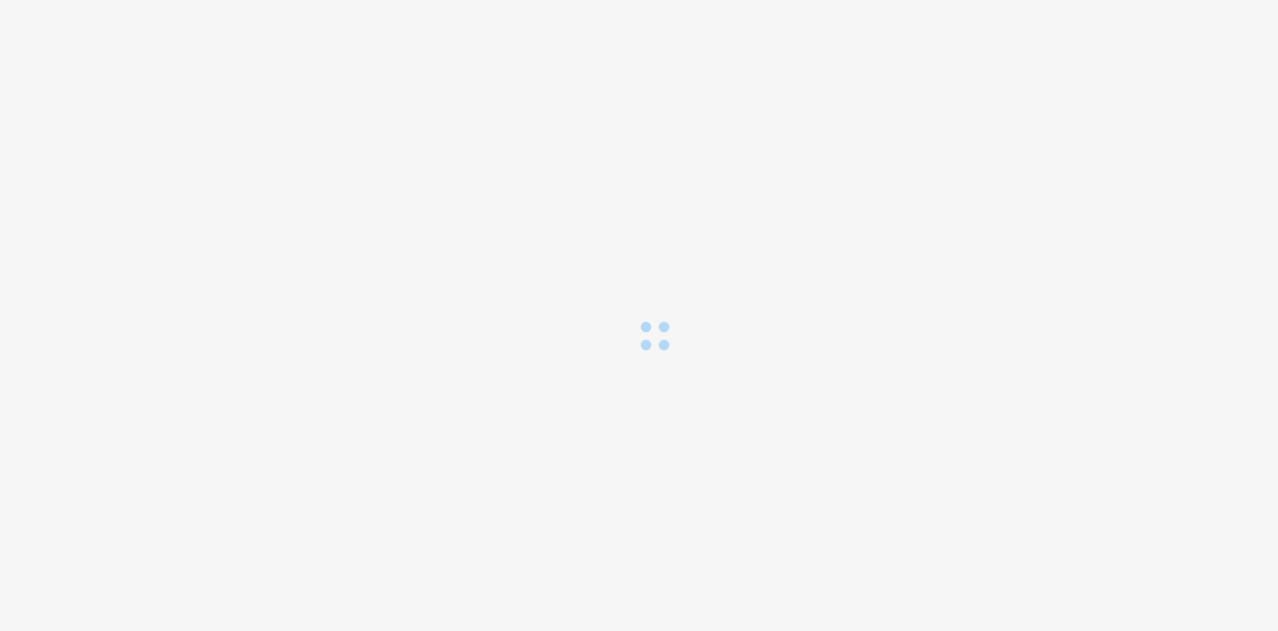 scroll, scrollTop: 0, scrollLeft: 0, axis: both 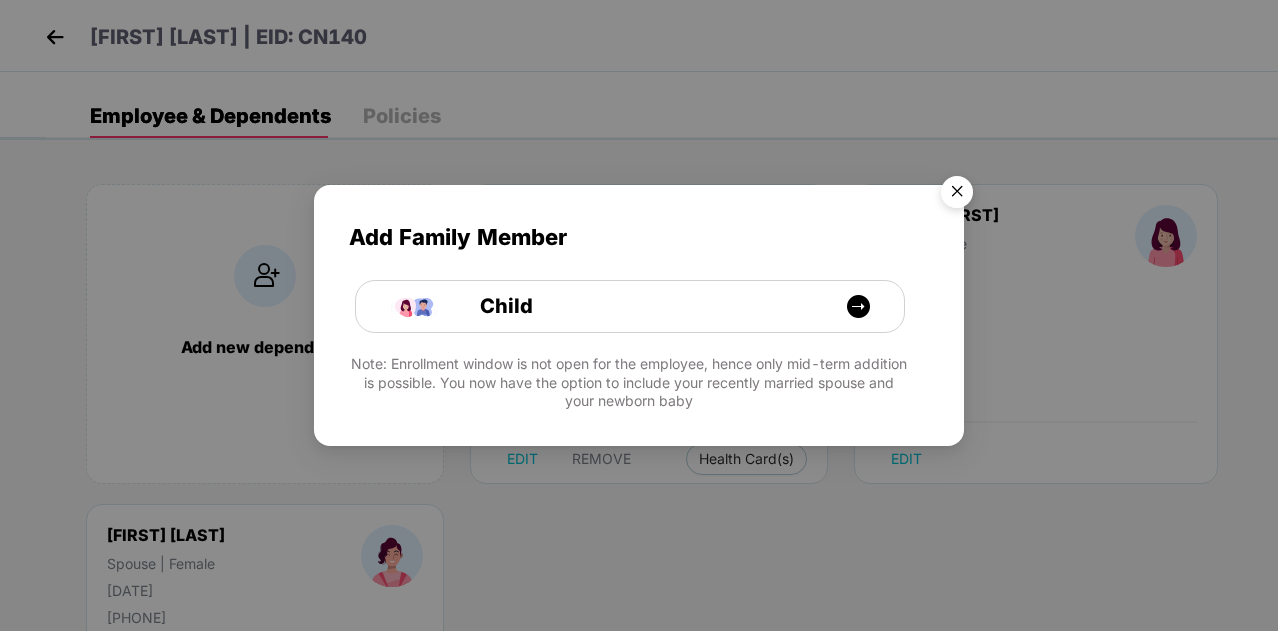 click at bounding box center [957, 195] 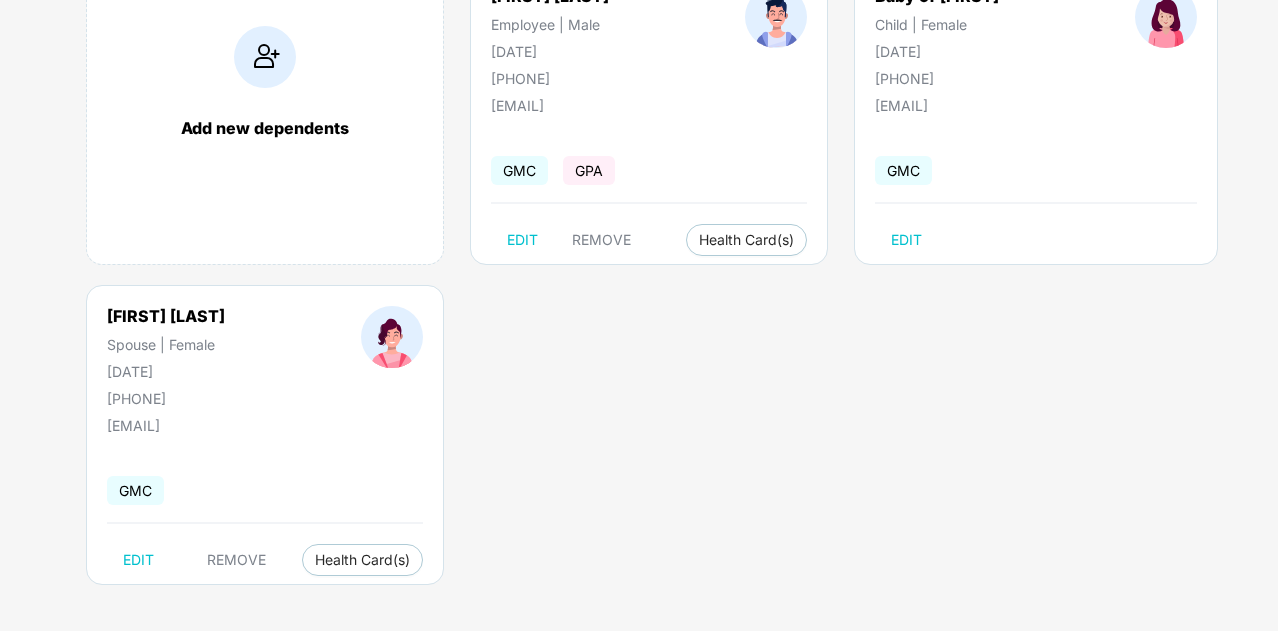 scroll, scrollTop: 222, scrollLeft: 0, axis: vertical 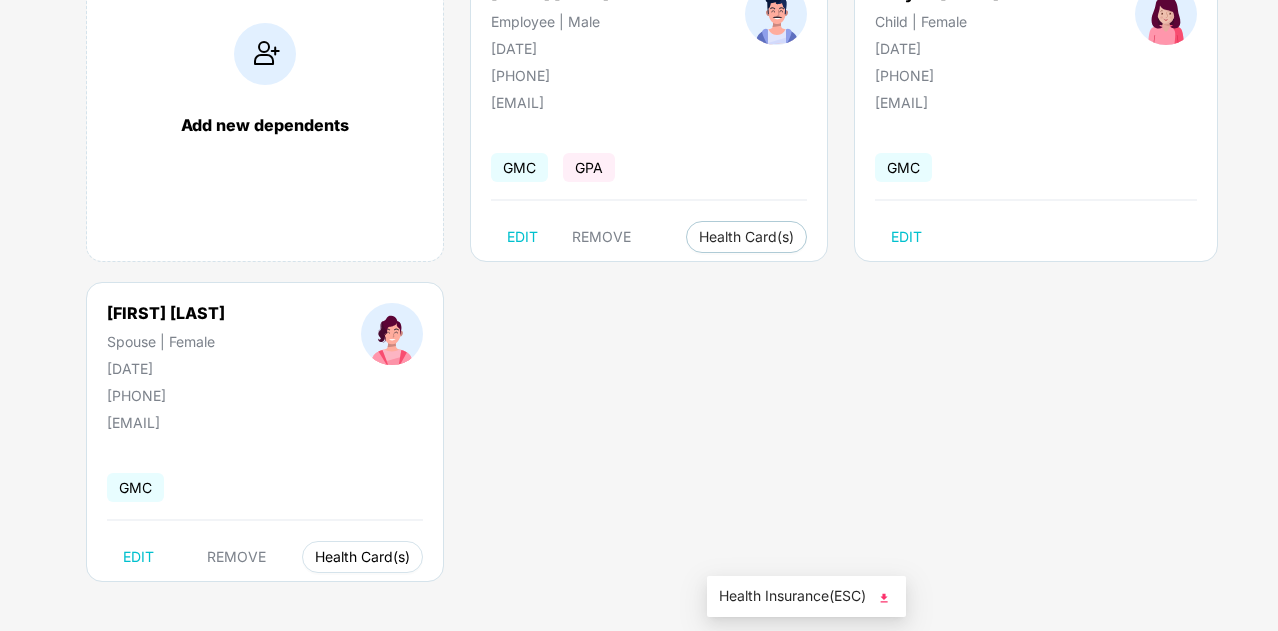 click on "Health Card(s)" at bounding box center [362, 557] 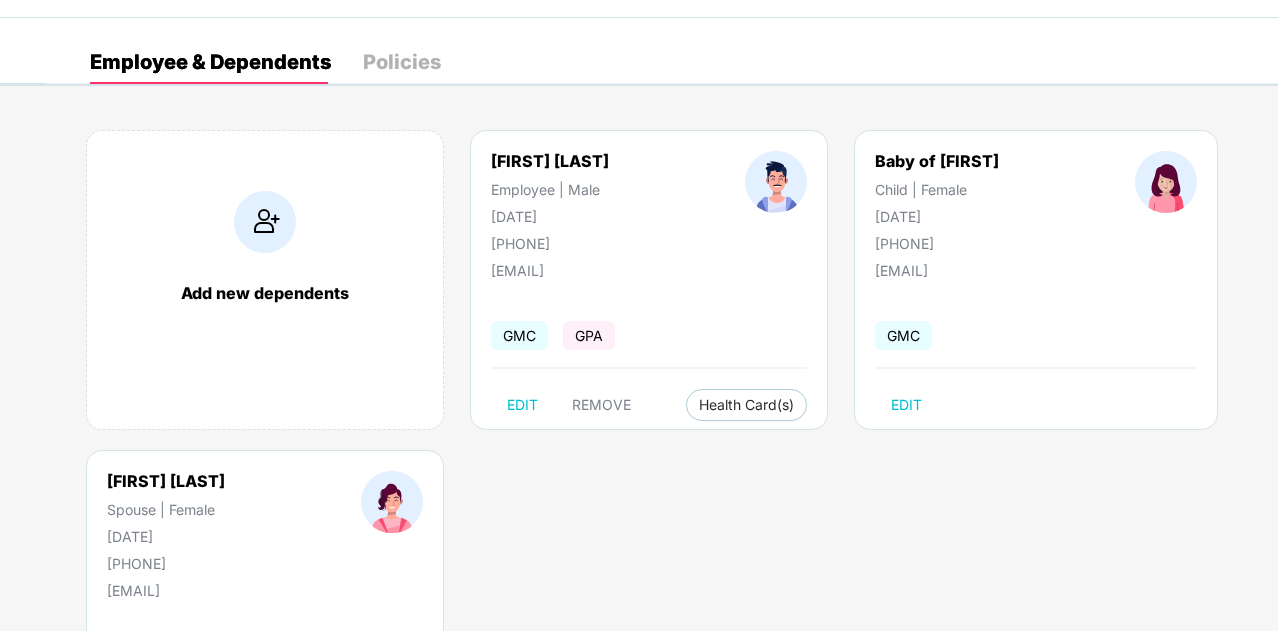 scroll, scrollTop: 0, scrollLeft: 0, axis: both 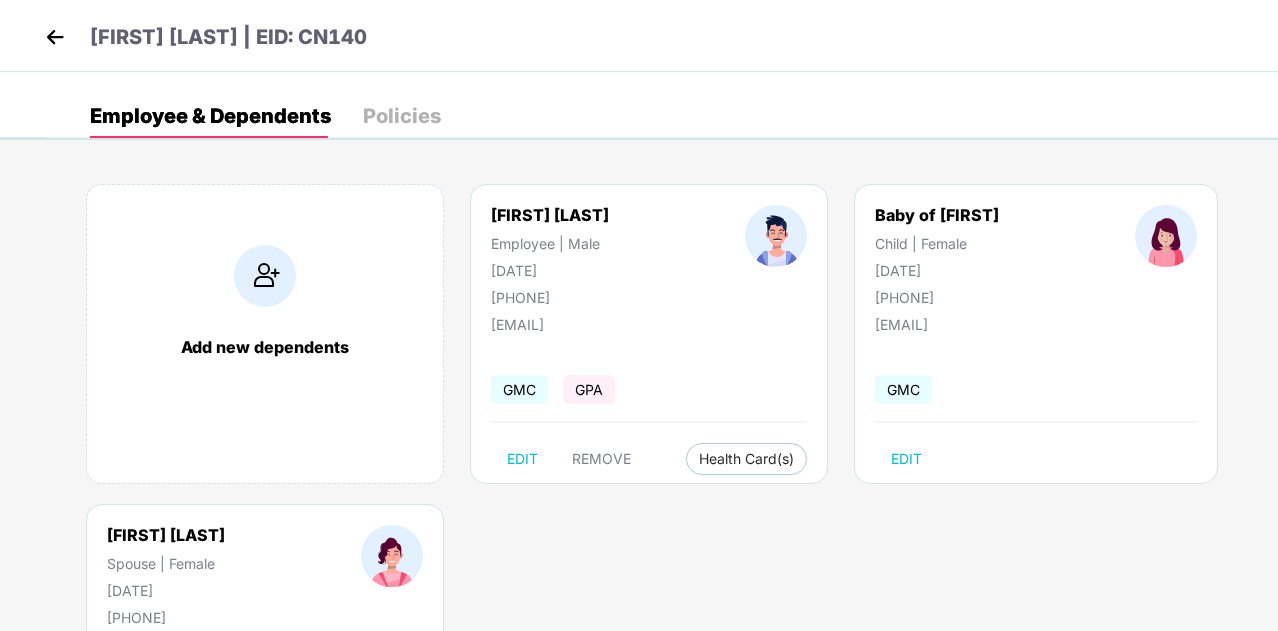 click on "[FIRST] [LAST]" at bounding box center [550, 215] 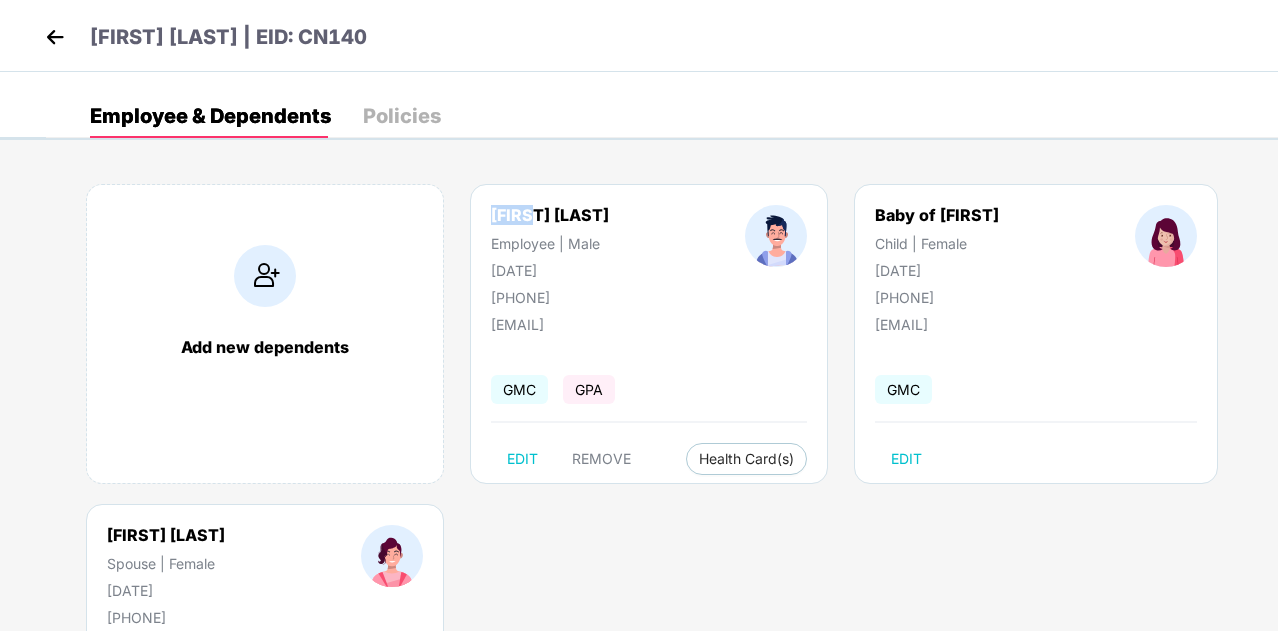 click on "[FIRST] [LAST]" at bounding box center (550, 215) 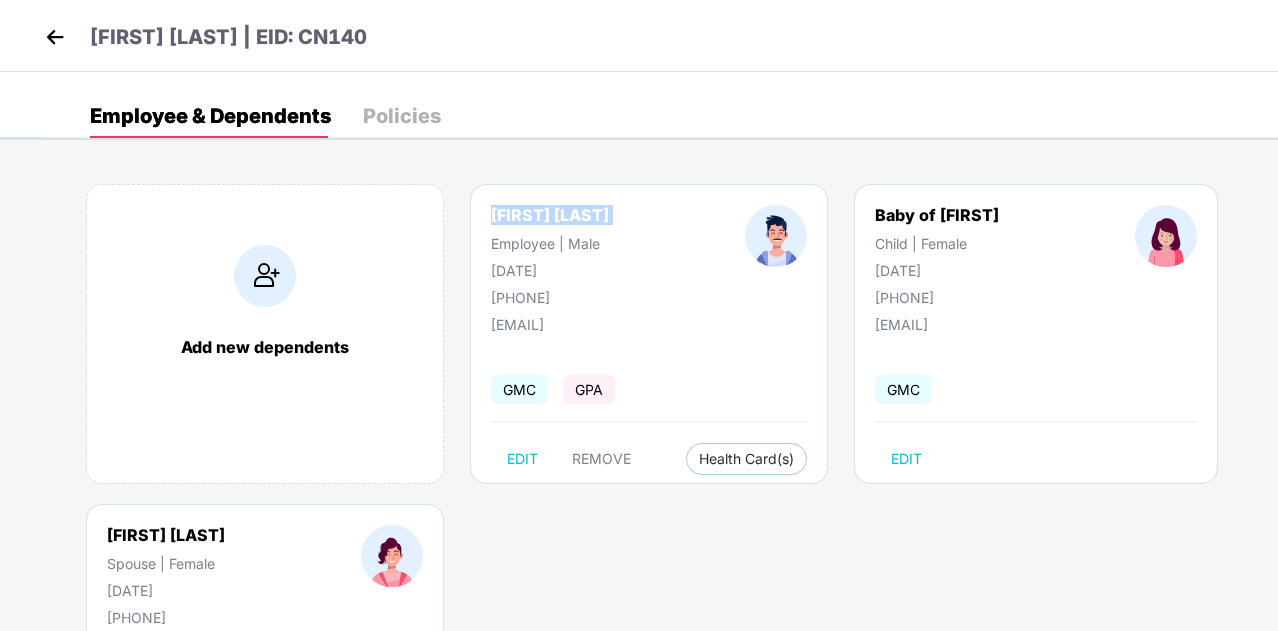 click on "[FIRST] [LAST]" at bounding box center [550, 215] 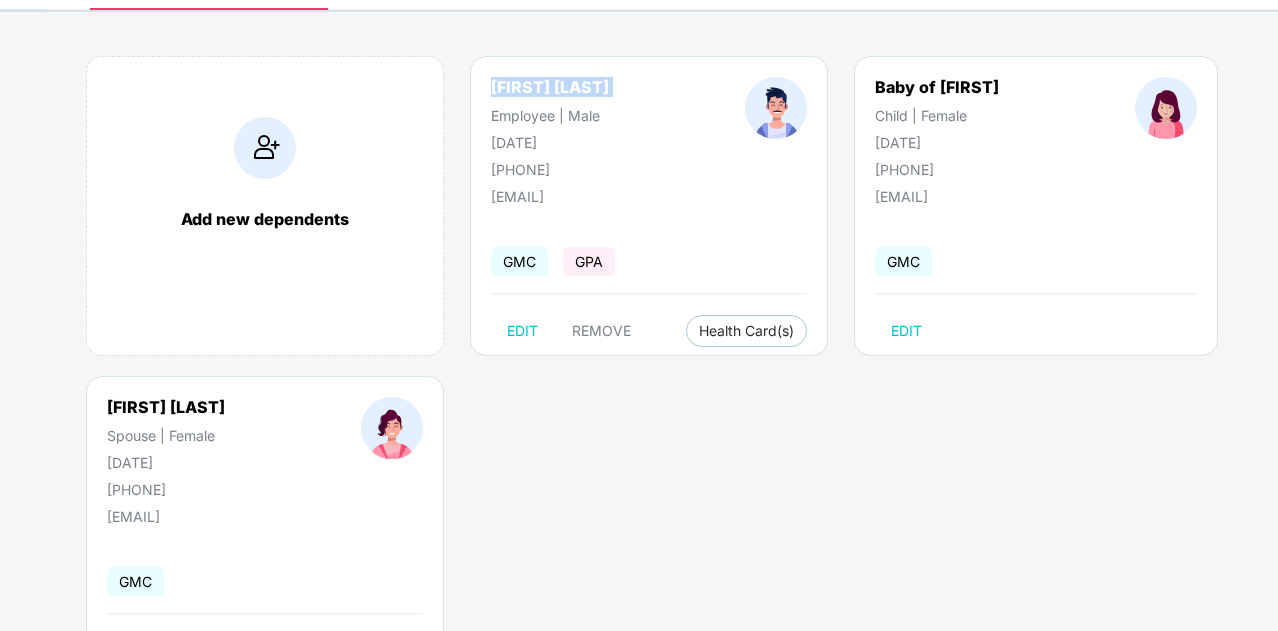 scroll, scrollTop: 222, scrollLeft: 0, axis: vertical 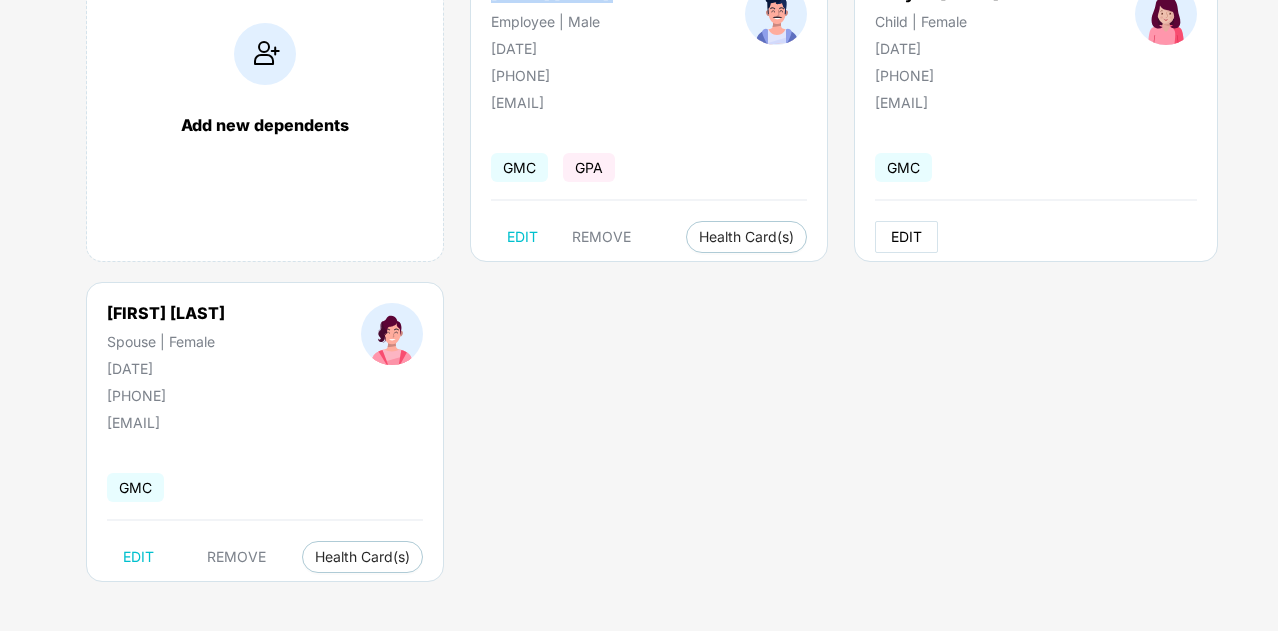 click on "EDIT" at bounding box center [906, 237] 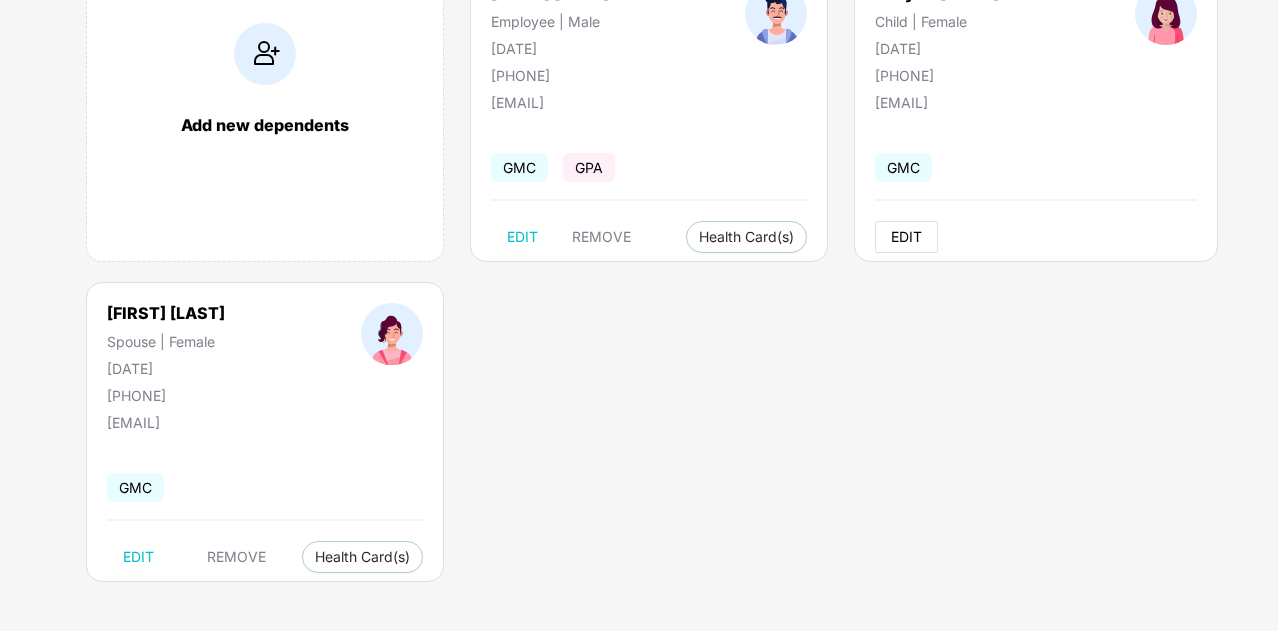 scroll, scrollTop: 0, scrollLeft: 0, axis: both 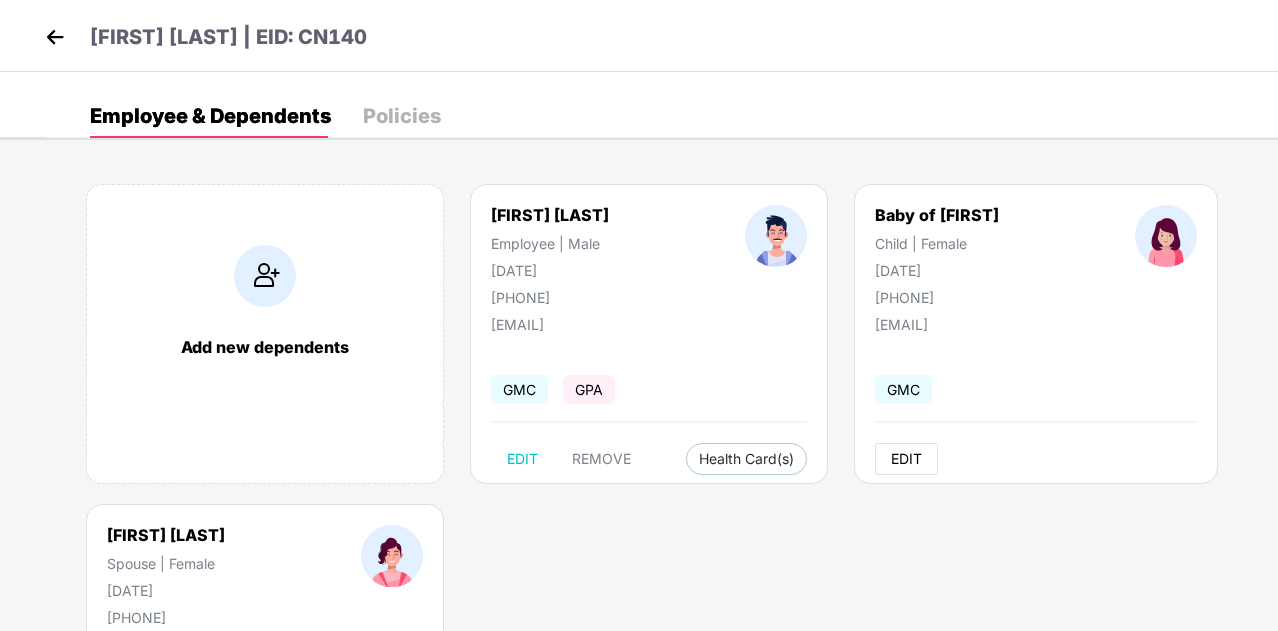 select on "*****" 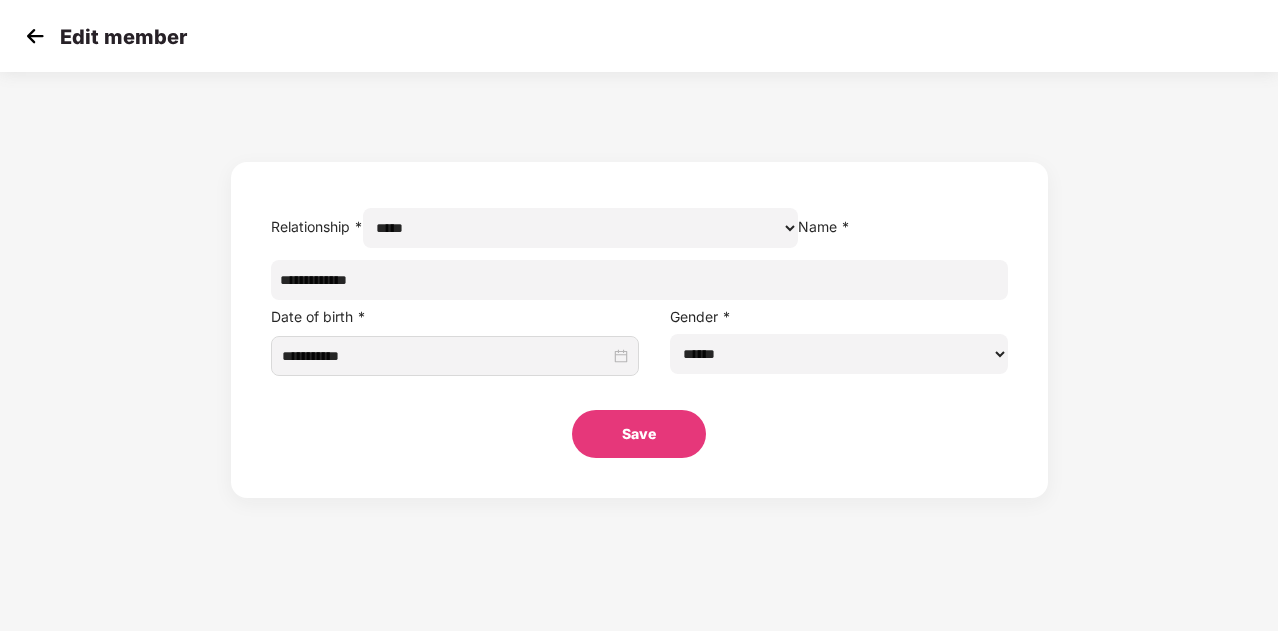 click on "**********" at bounding box center (639, 280) 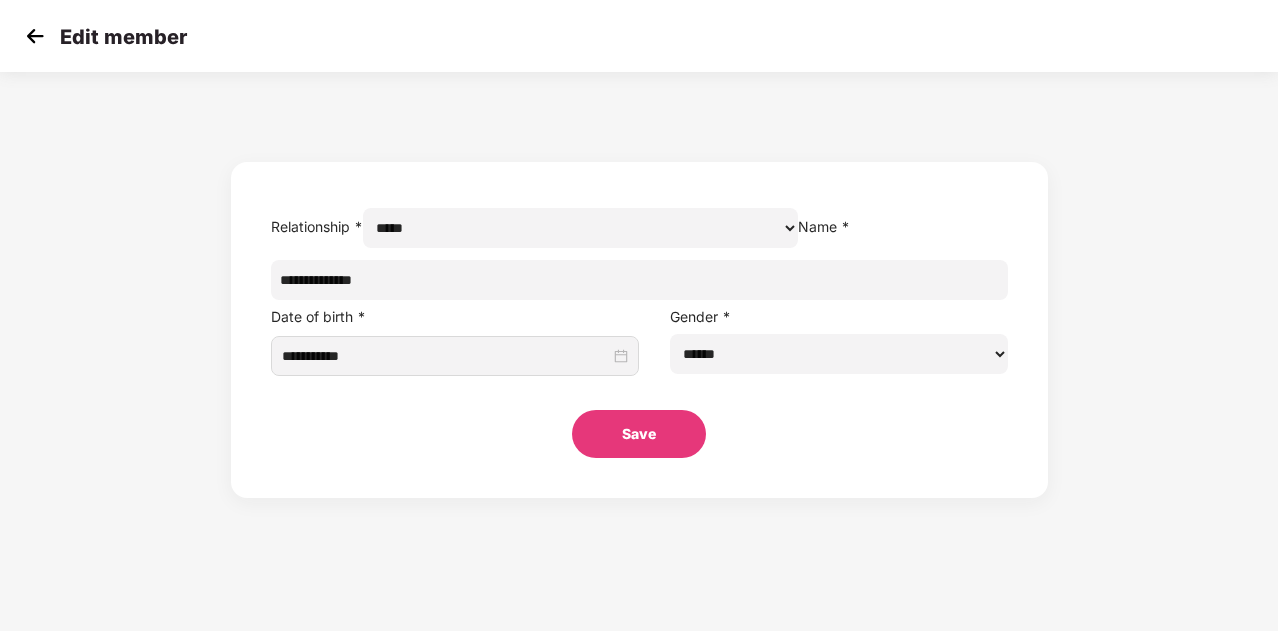 paste on "**********" 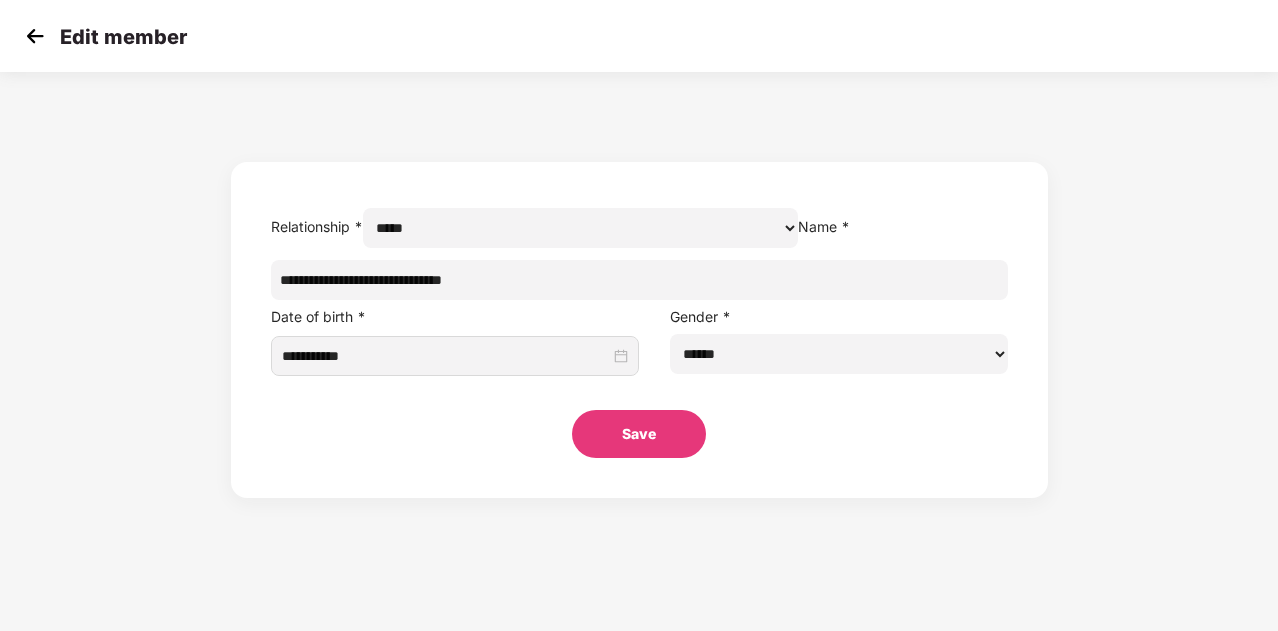 drag, startPoint x: 530, startPoint y: 321, endPoint x: 482, endPoint y: 317, distance: 48.166378 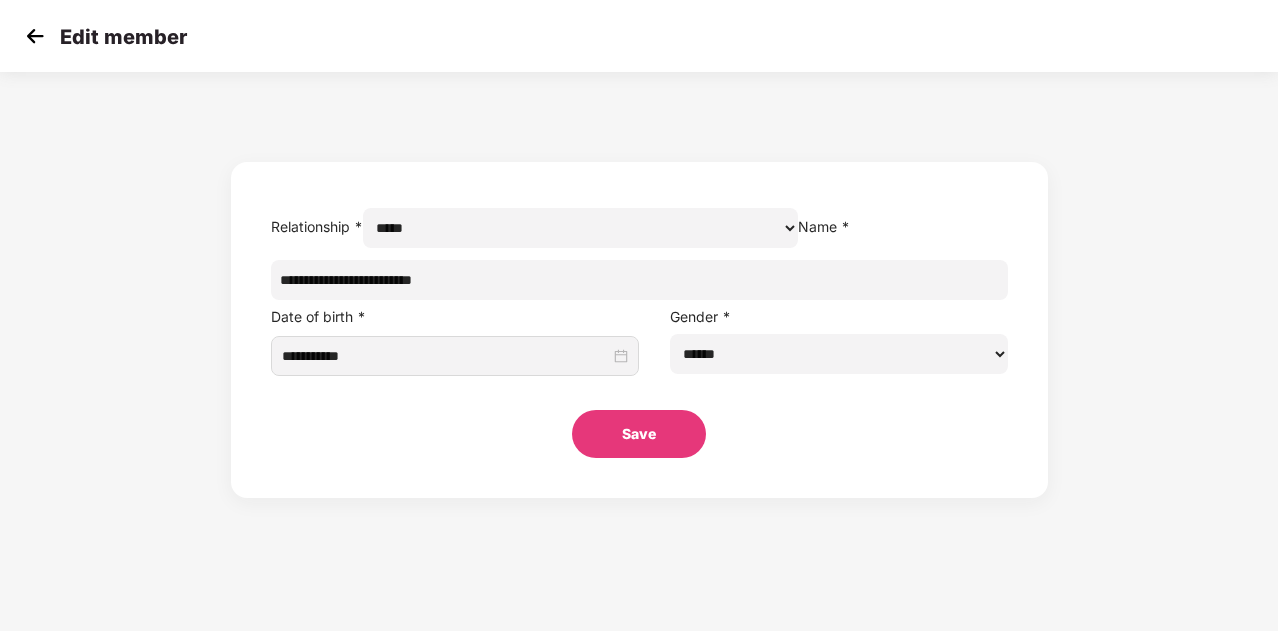 click on "**********" at bounding box center (639, 280) 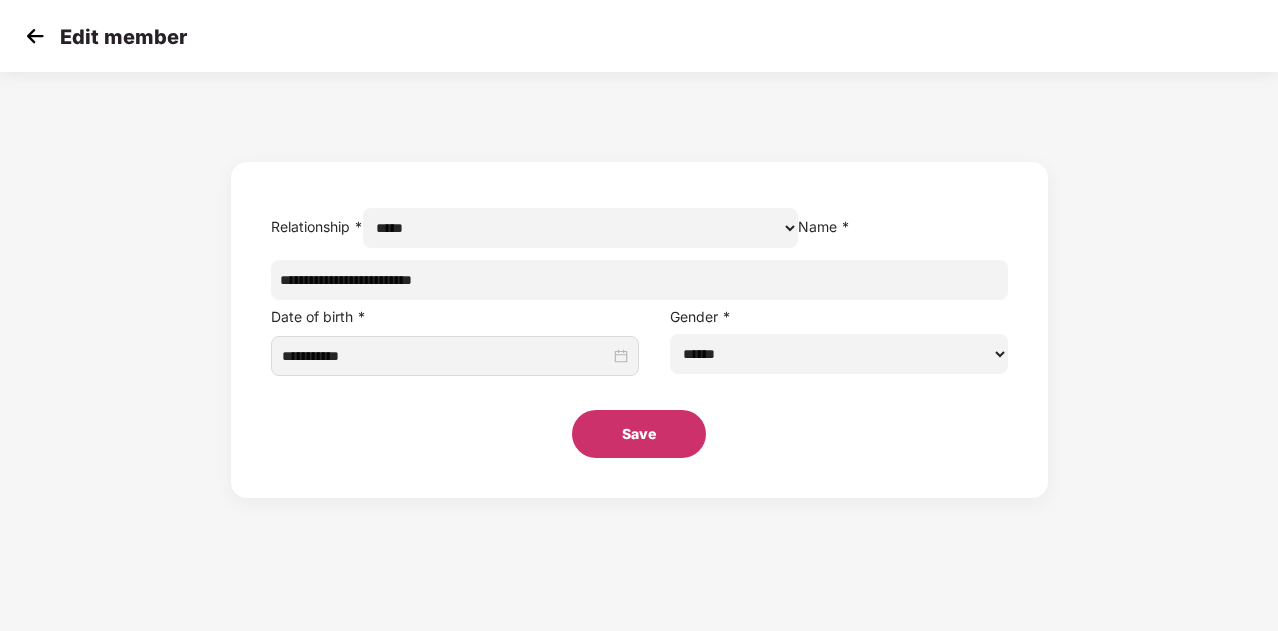 type on "**********" 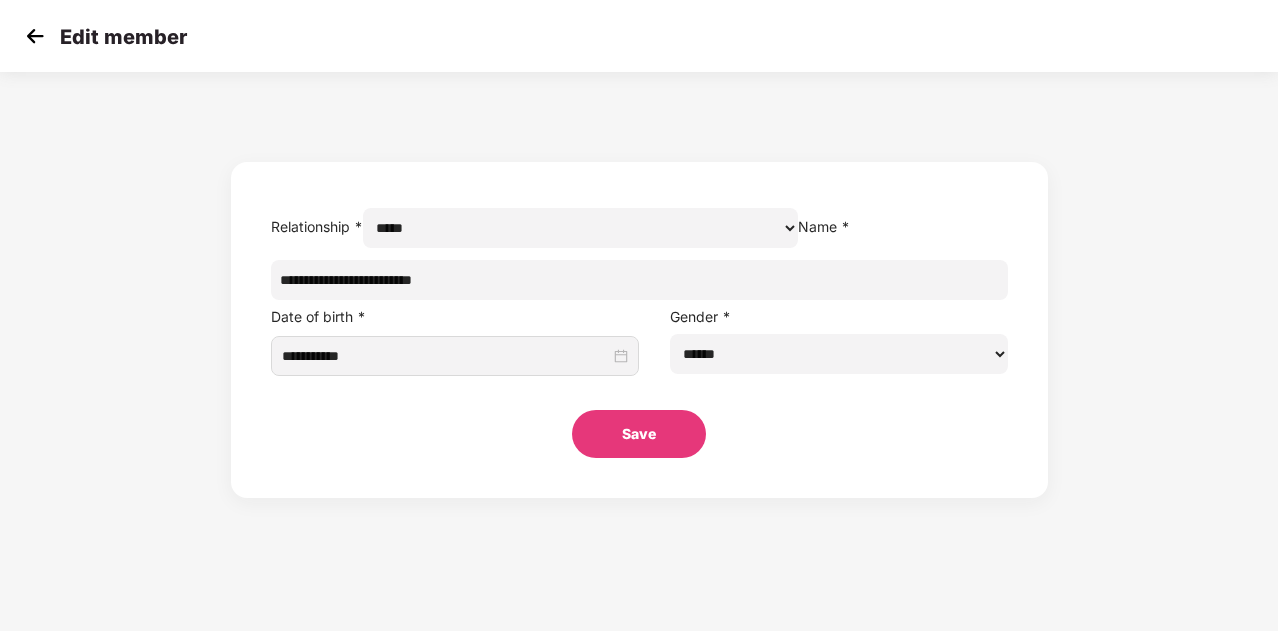 click on "Save" at bounding box center (639, 434) 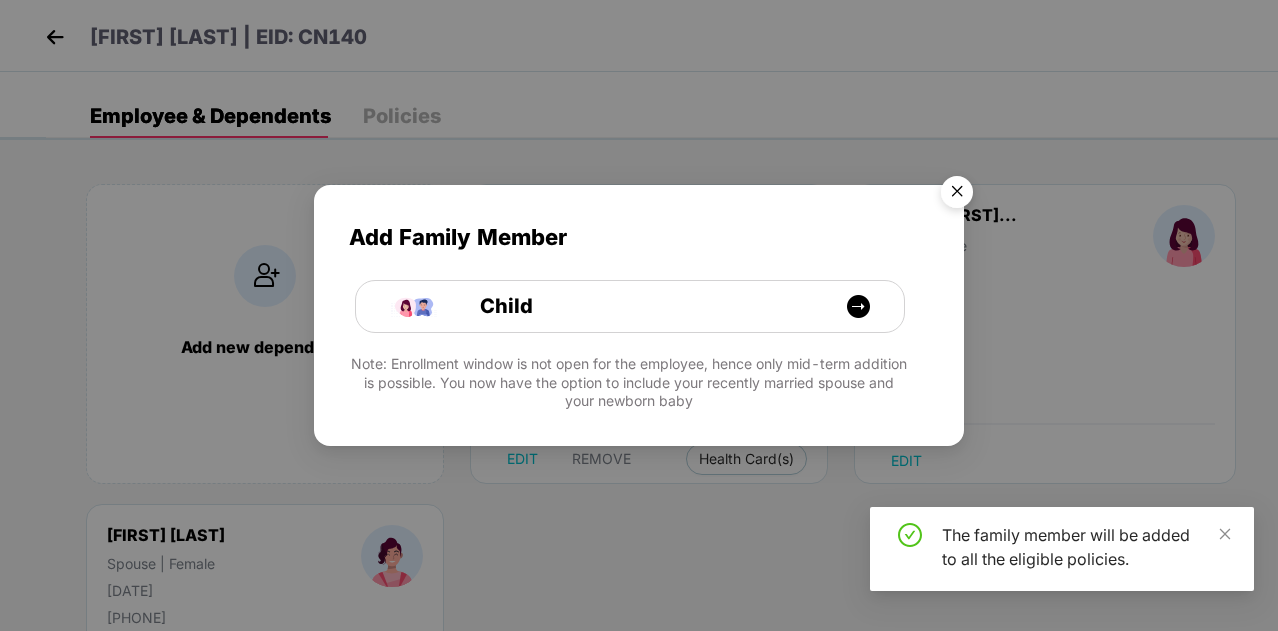 click at bounding box center (957, 195) 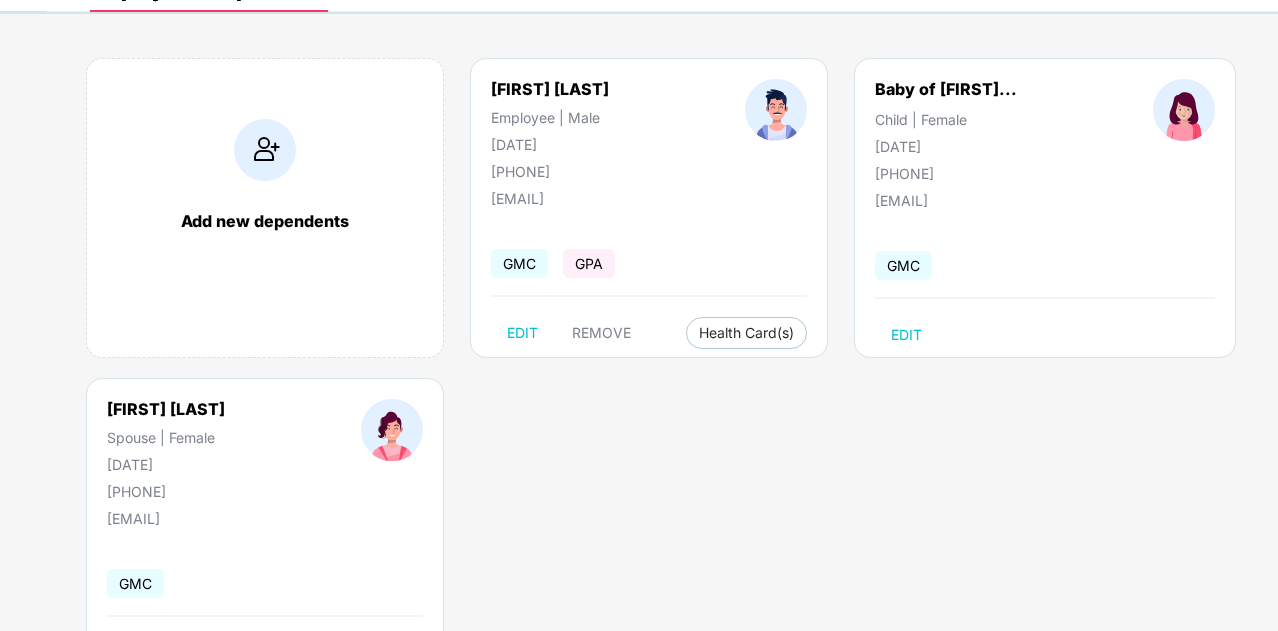 scroll, scrollTop: 0, scrollLeft: 0, axis: both 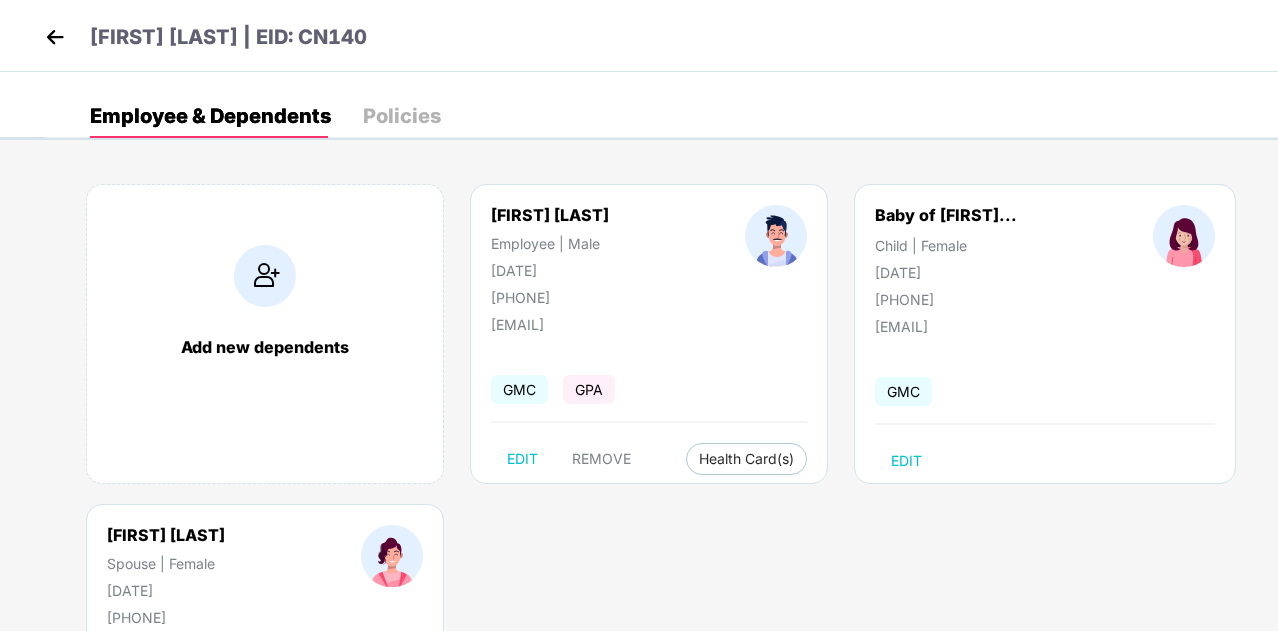 click on "[FIRST] [LAST]" at bounding box center [550, 215] 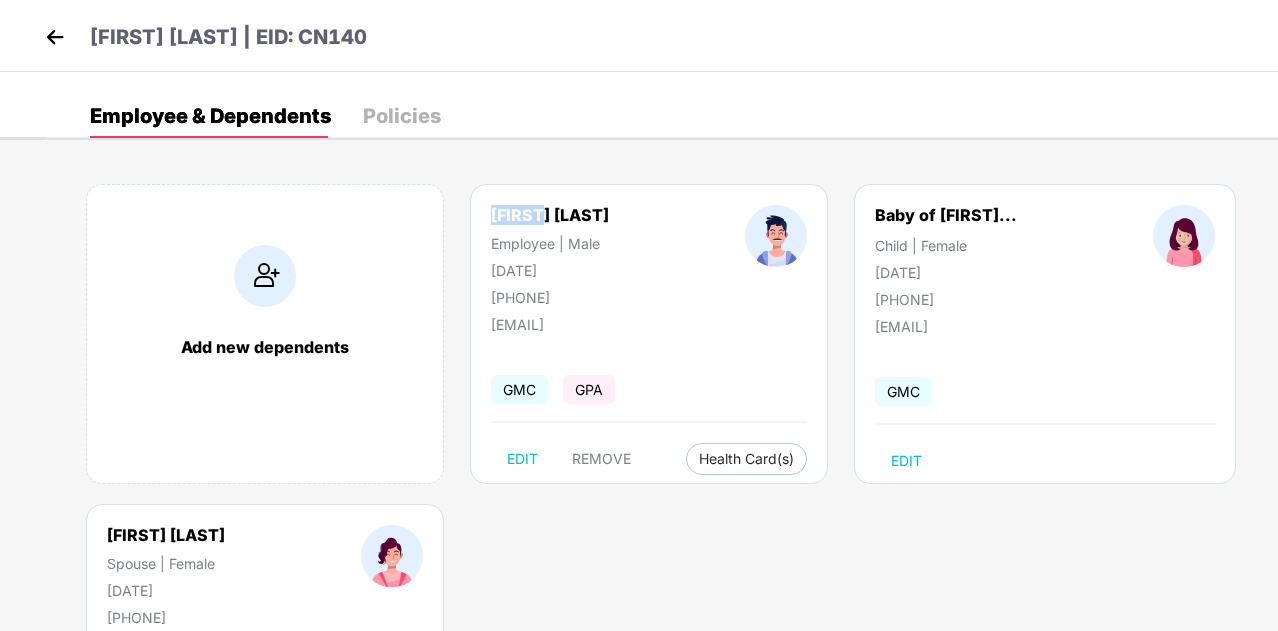 click on "[FIRST] [LAST]" at bounding box center [550, 215] 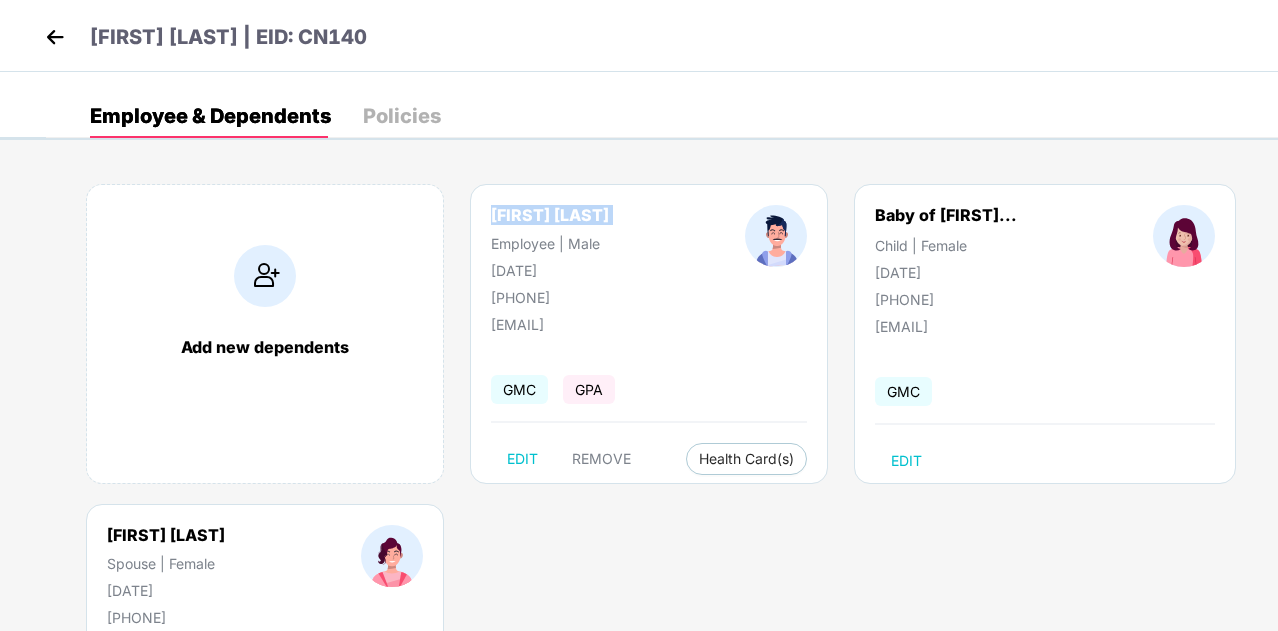 click on "[FIRST] [LAST]" at bounding box center (550, 215) 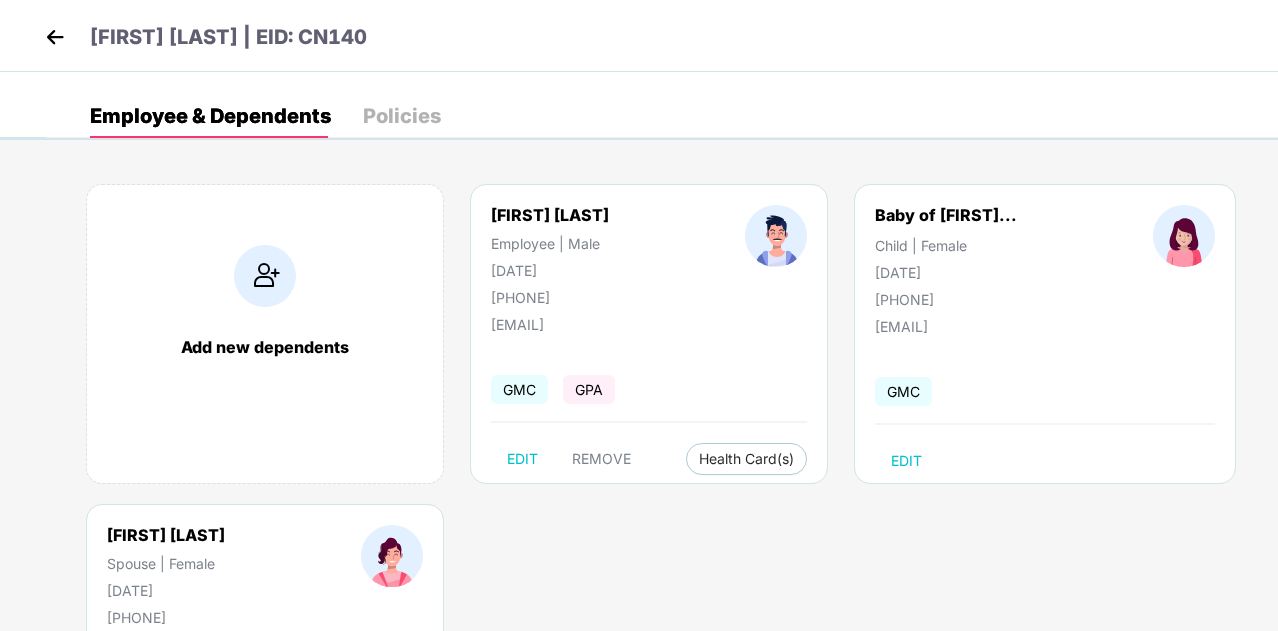 click on "[PHONE]" at bounding box center [550, 297] 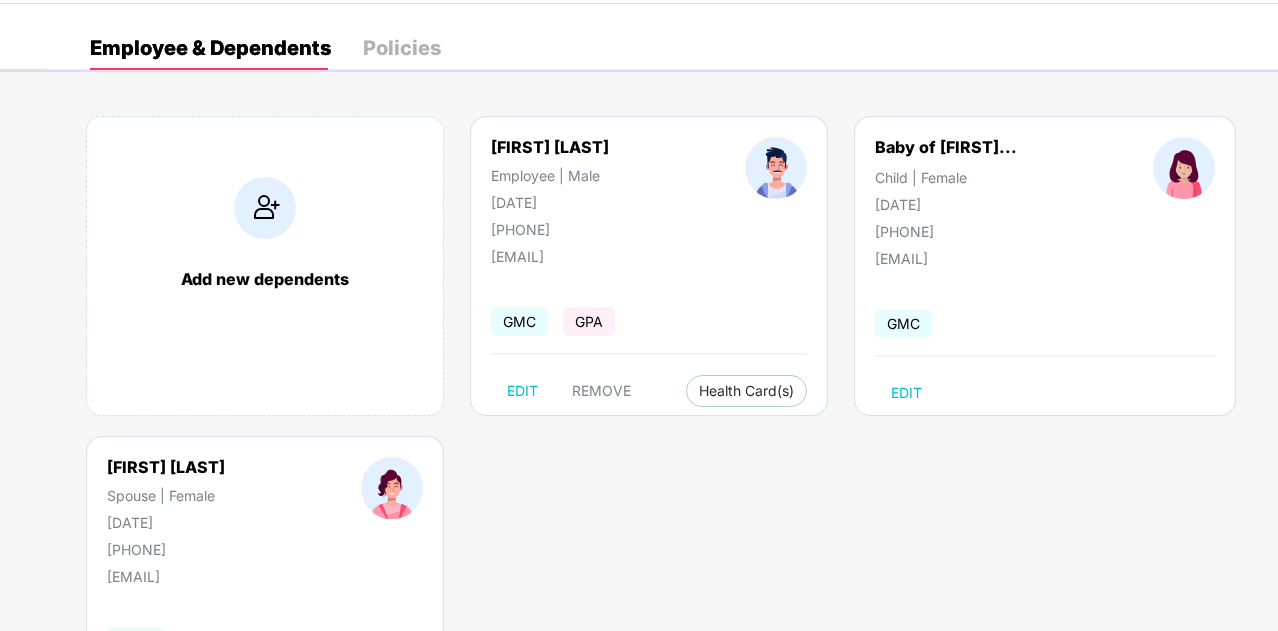 scroll, scrollTop: 100, scrollLeft: 0, axis: vertical 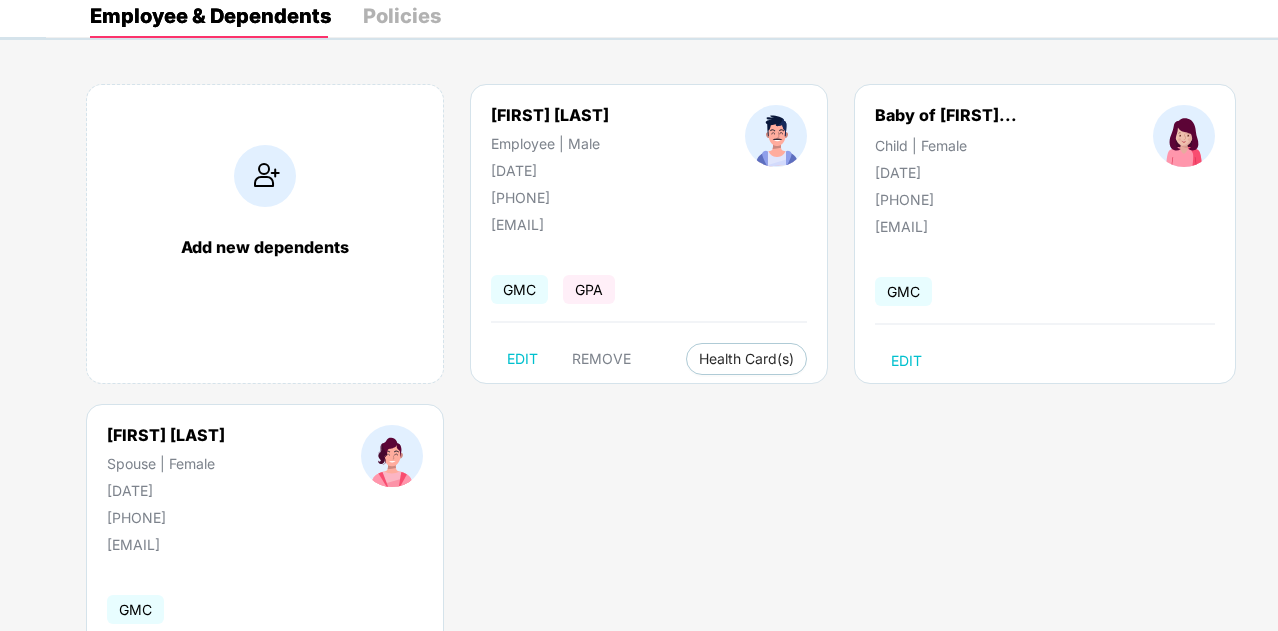 click on "[PHONE]" at bounding box center [550, 197] 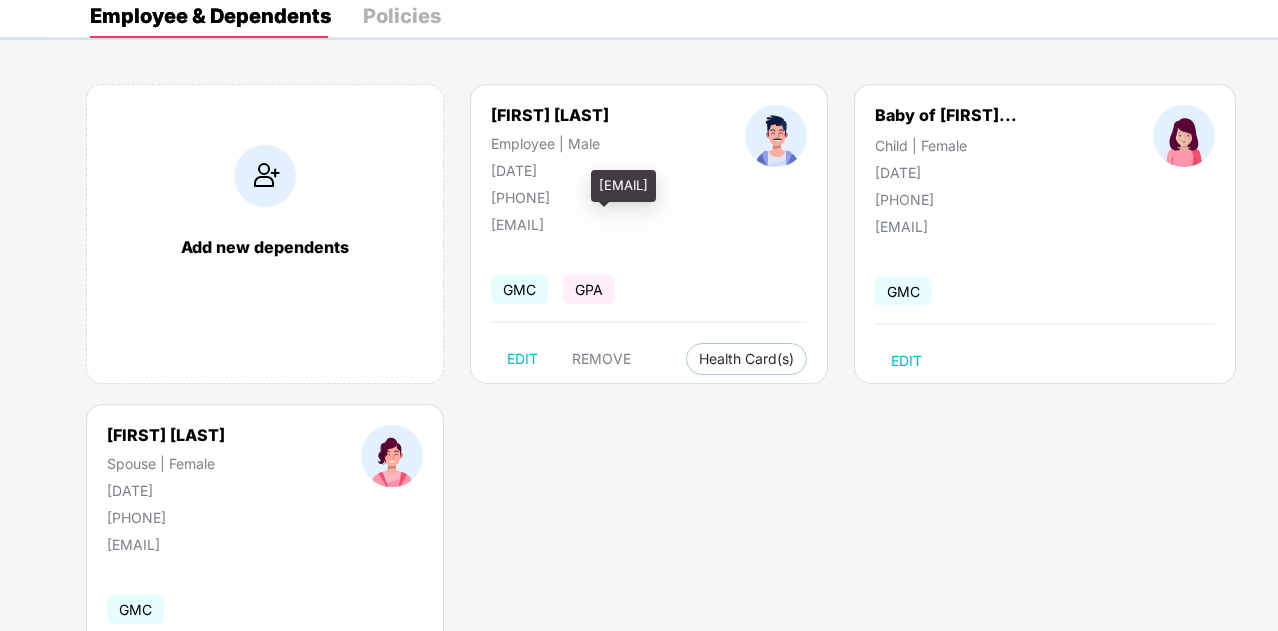 click on "[EMAIL]" at bounding box center [591, 224] 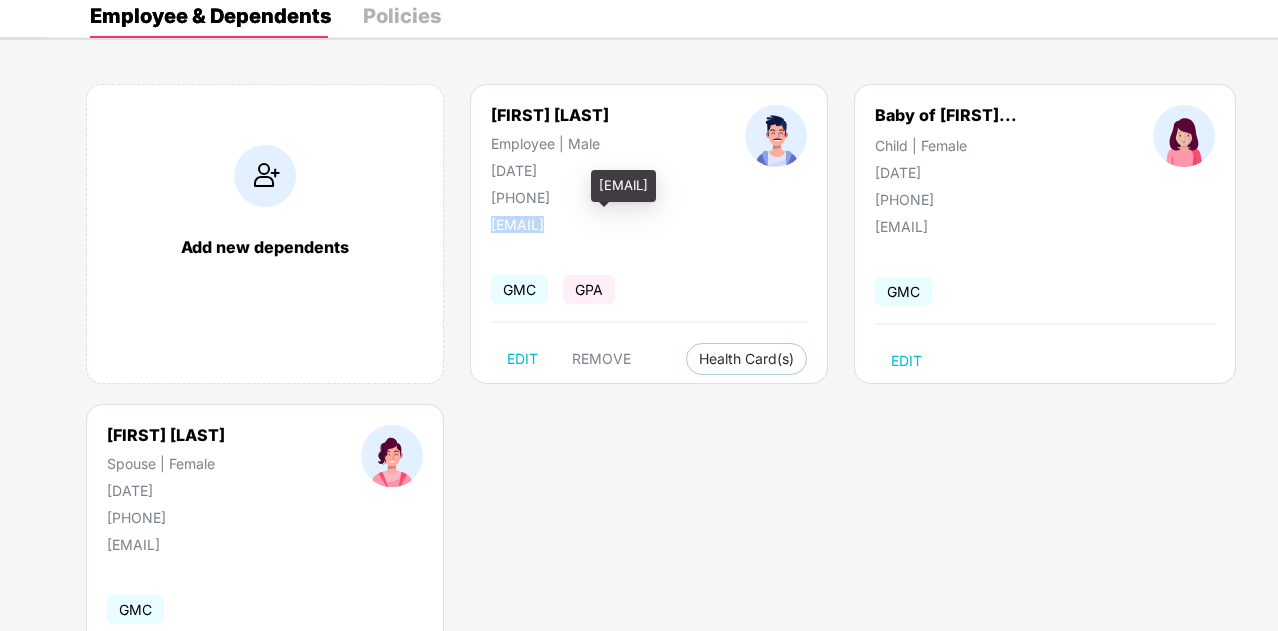 click on "[EMAIL]" at bounding box center (591, 224) 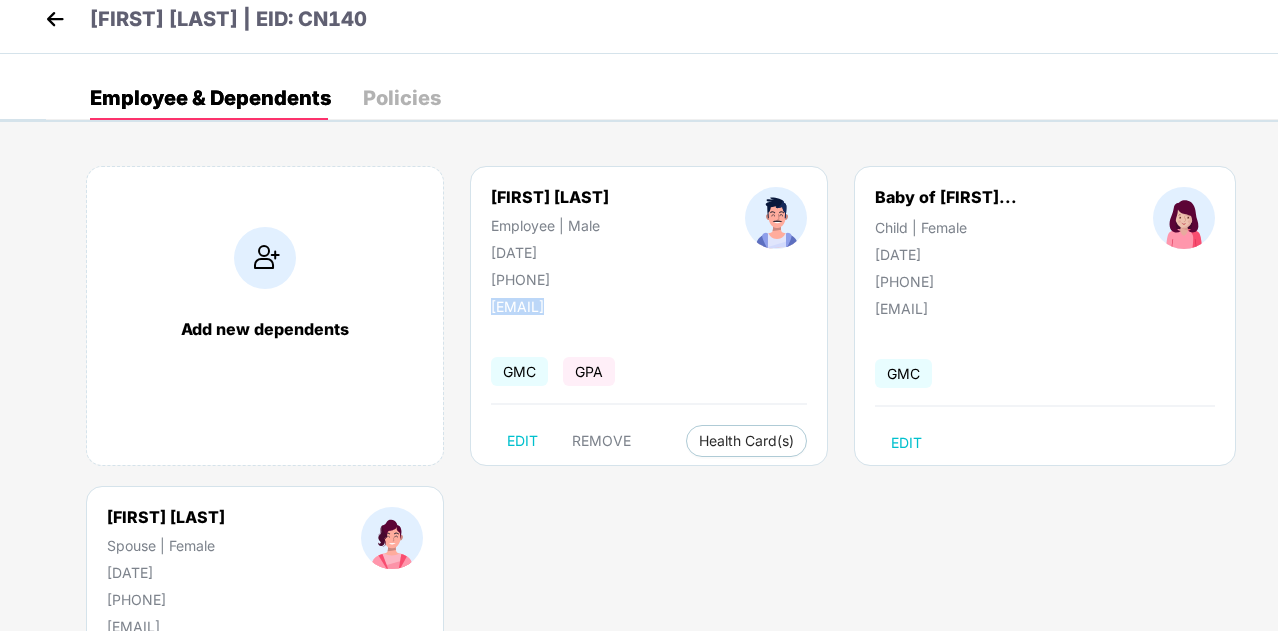 scroll, scrollTop: 0, scrollLeft: 0, axis: both 